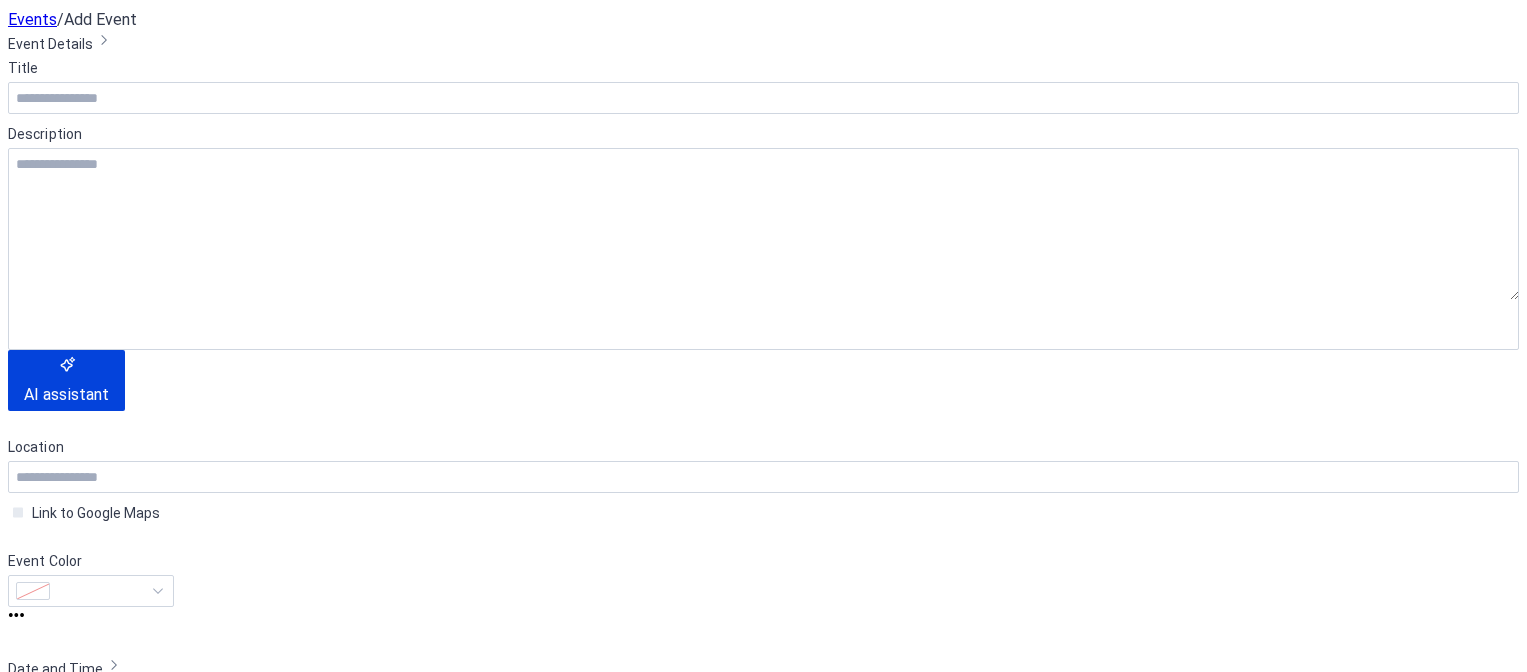 scroll, scrollTop: 0, scrollLeft: 0, axis: both 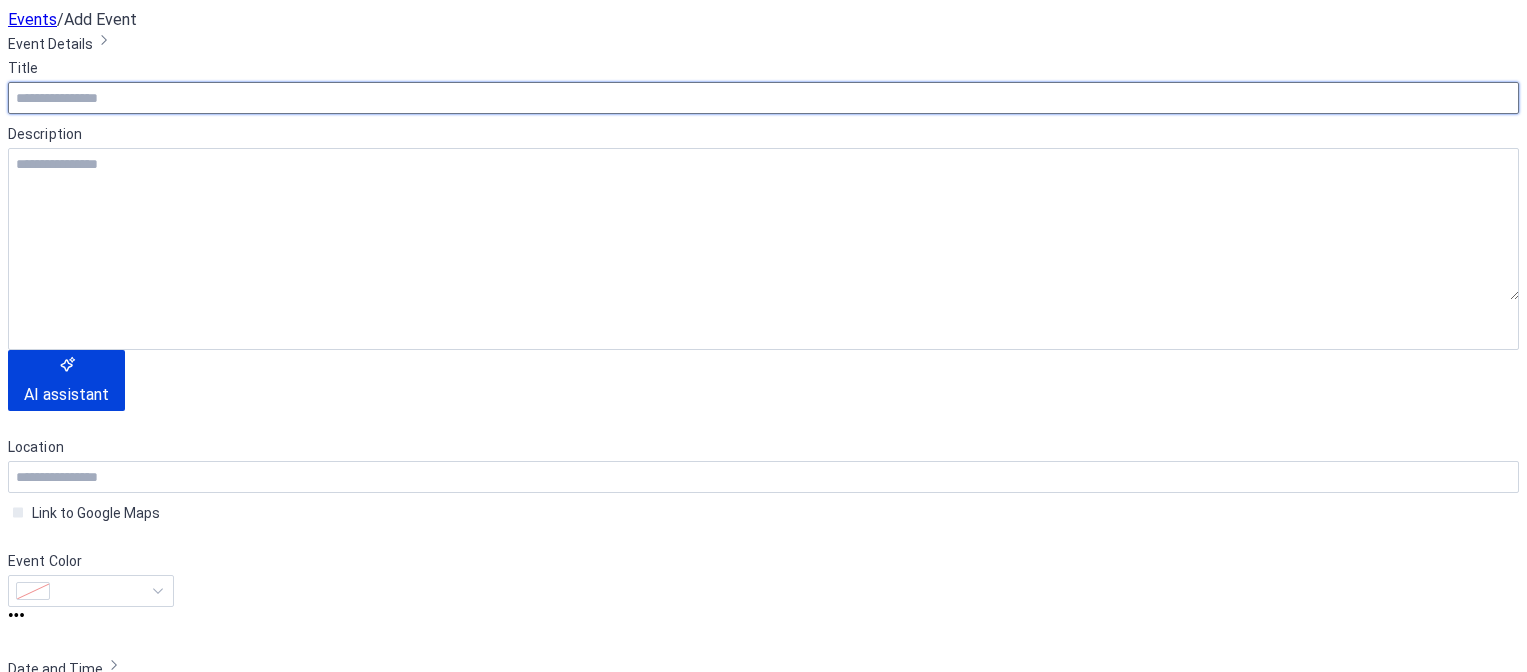 click at bounding box center [763, 98] 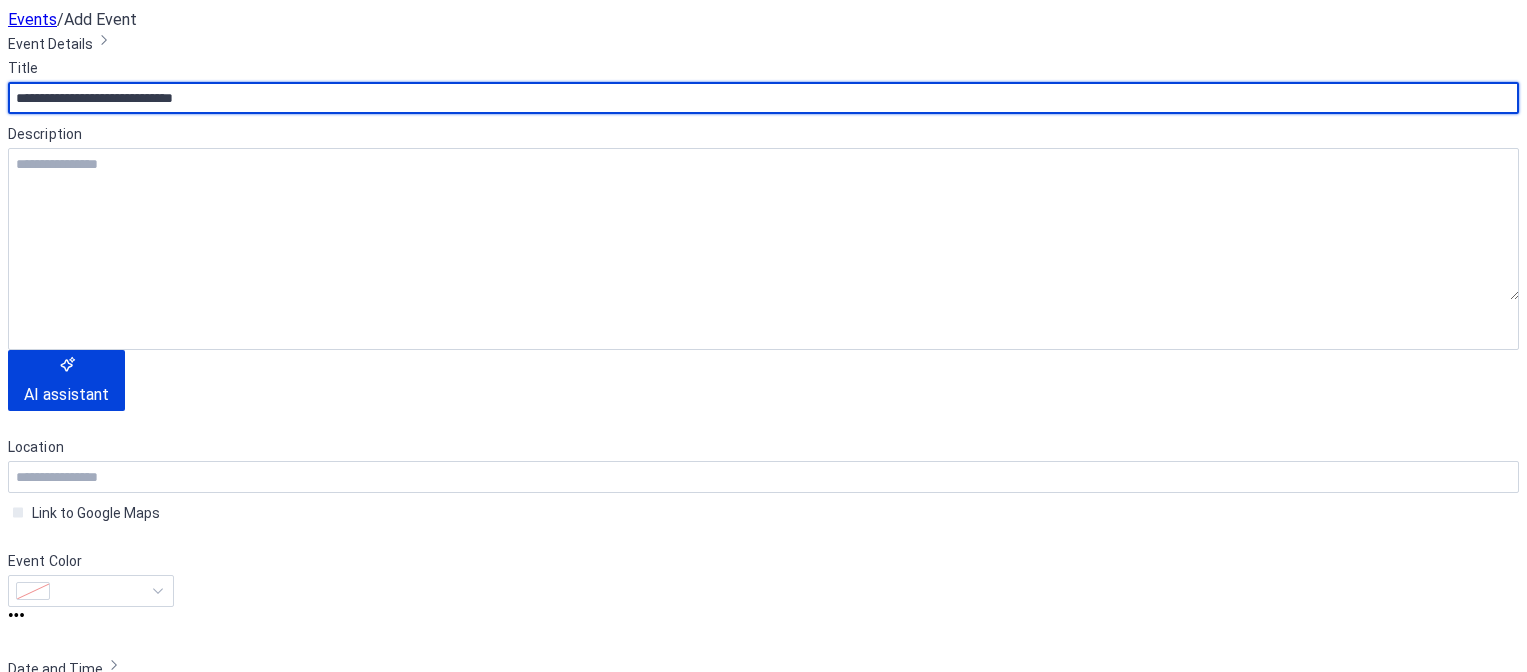 scroll, scrollTop: 500, scrollLeft: 0, axis: vertical 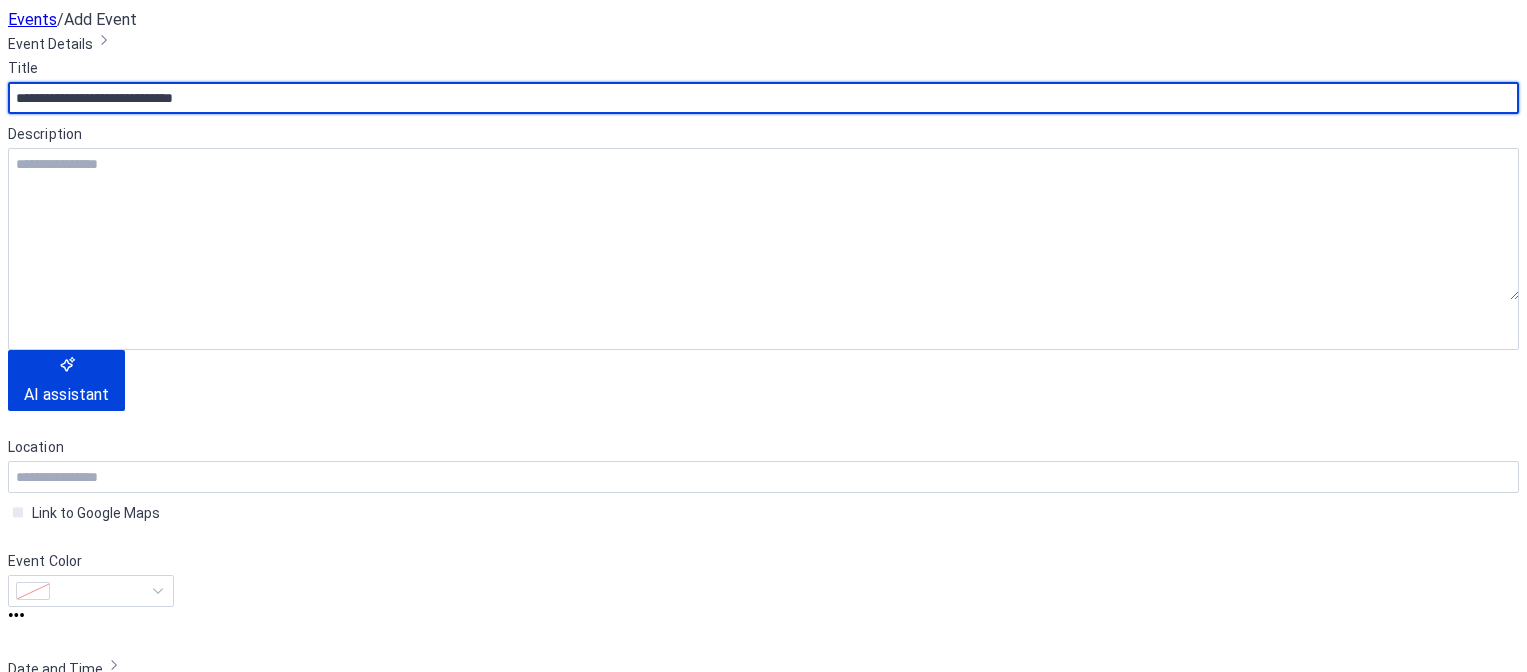 type on "**********" 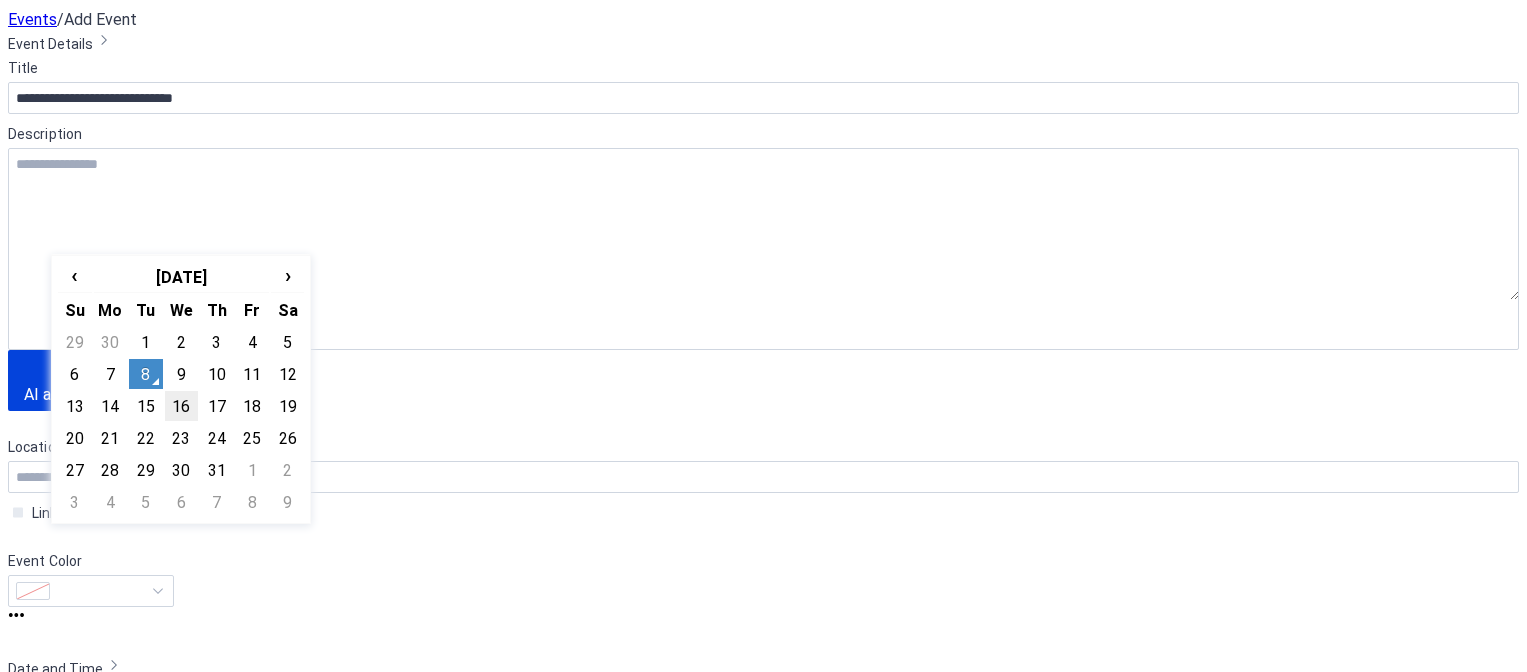 click on "16" at bounding box center (181, 406) 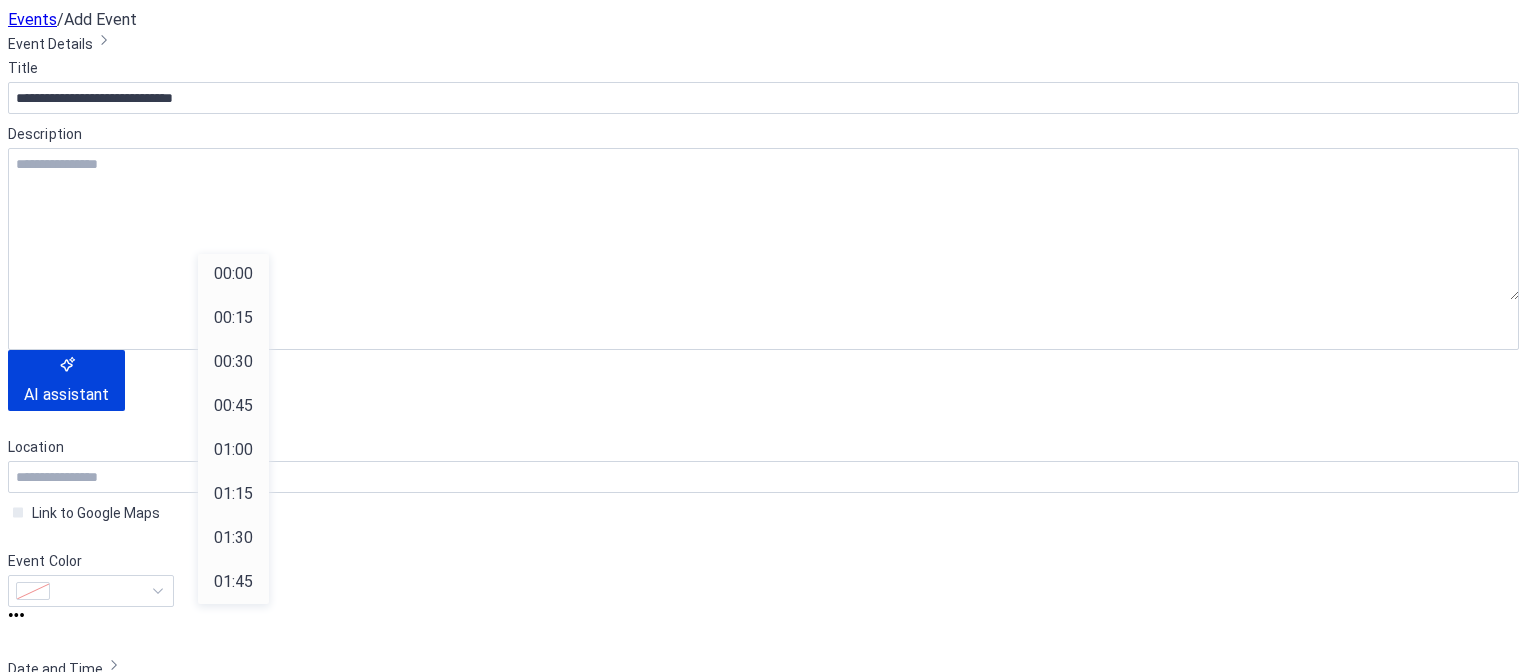 scroll, scrollTop: 1955, scrollLeft: 0, axis: vertical 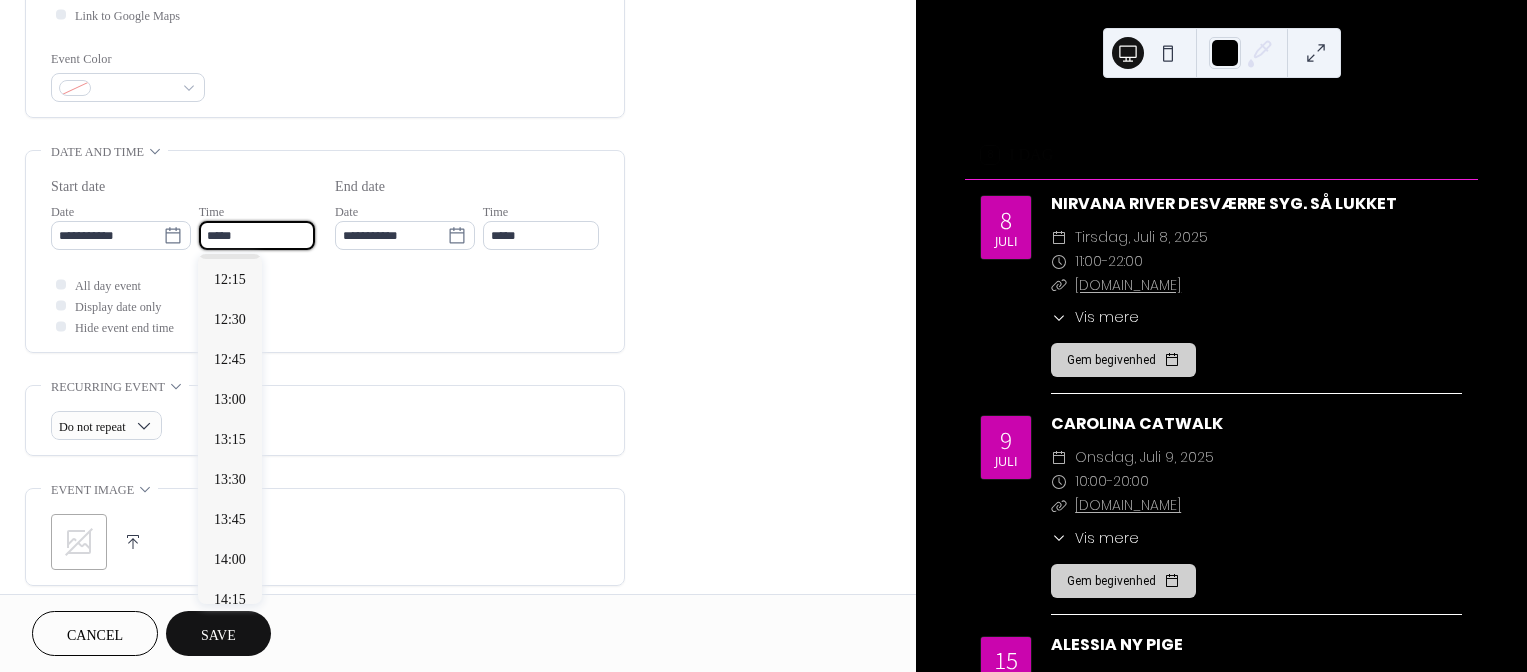 click on "*****" at bounding box center (257, 235) 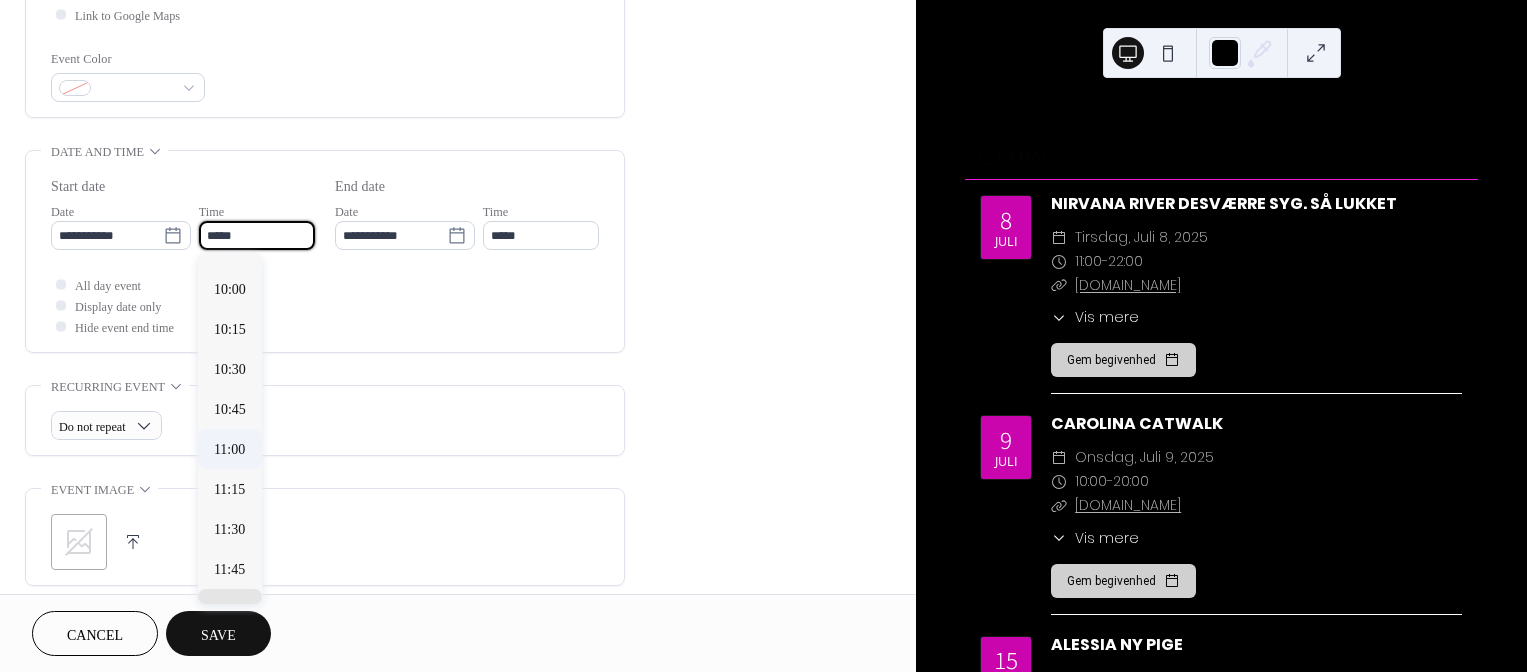 scroll, scrollTop: 1580, scrollLeft: 0, axis: vertical 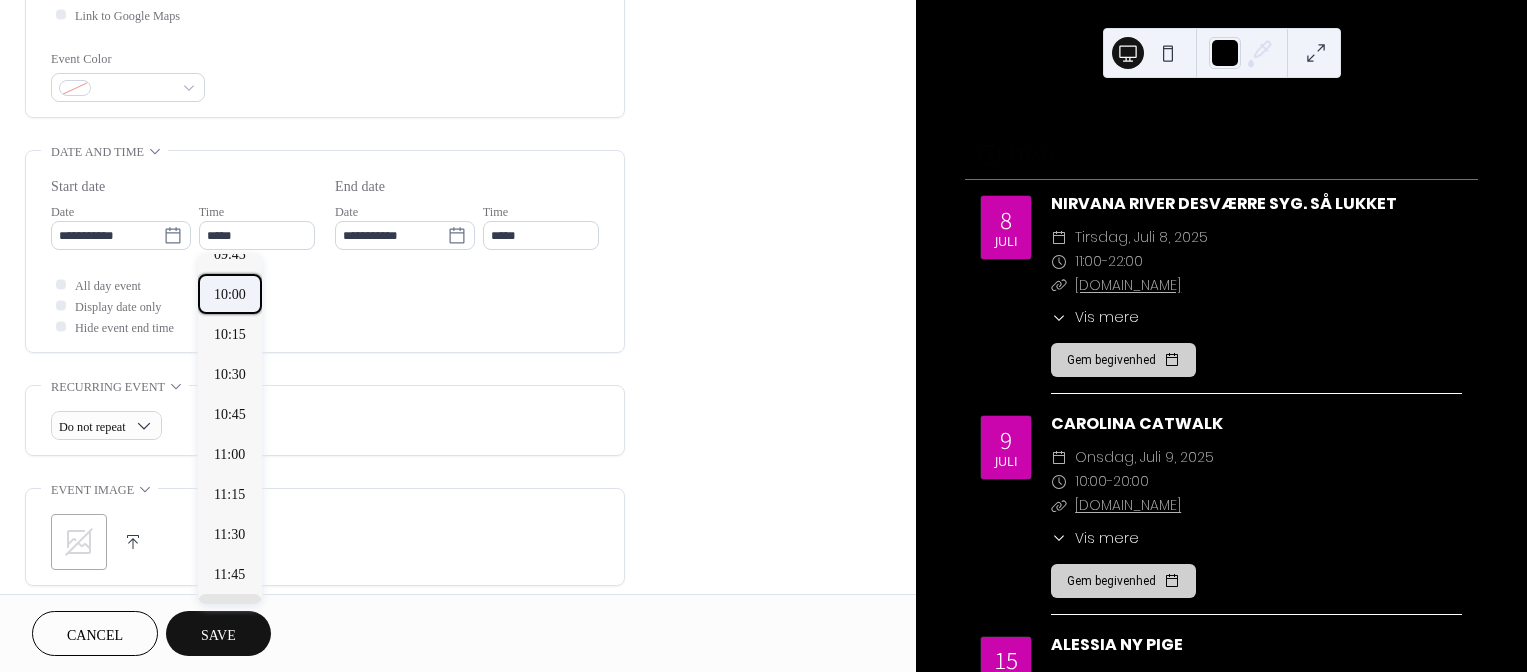 click on "10:00" at bounding box center (230, 294) 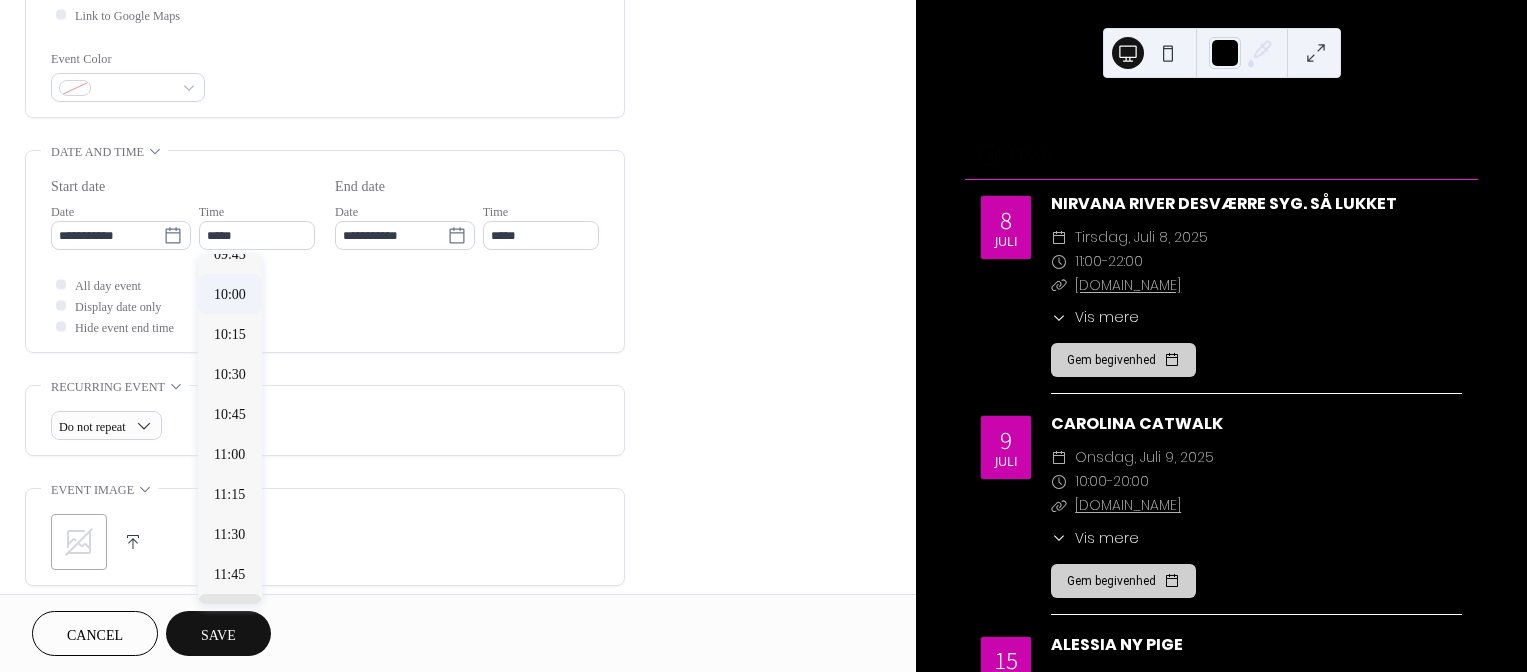 type on "*****" 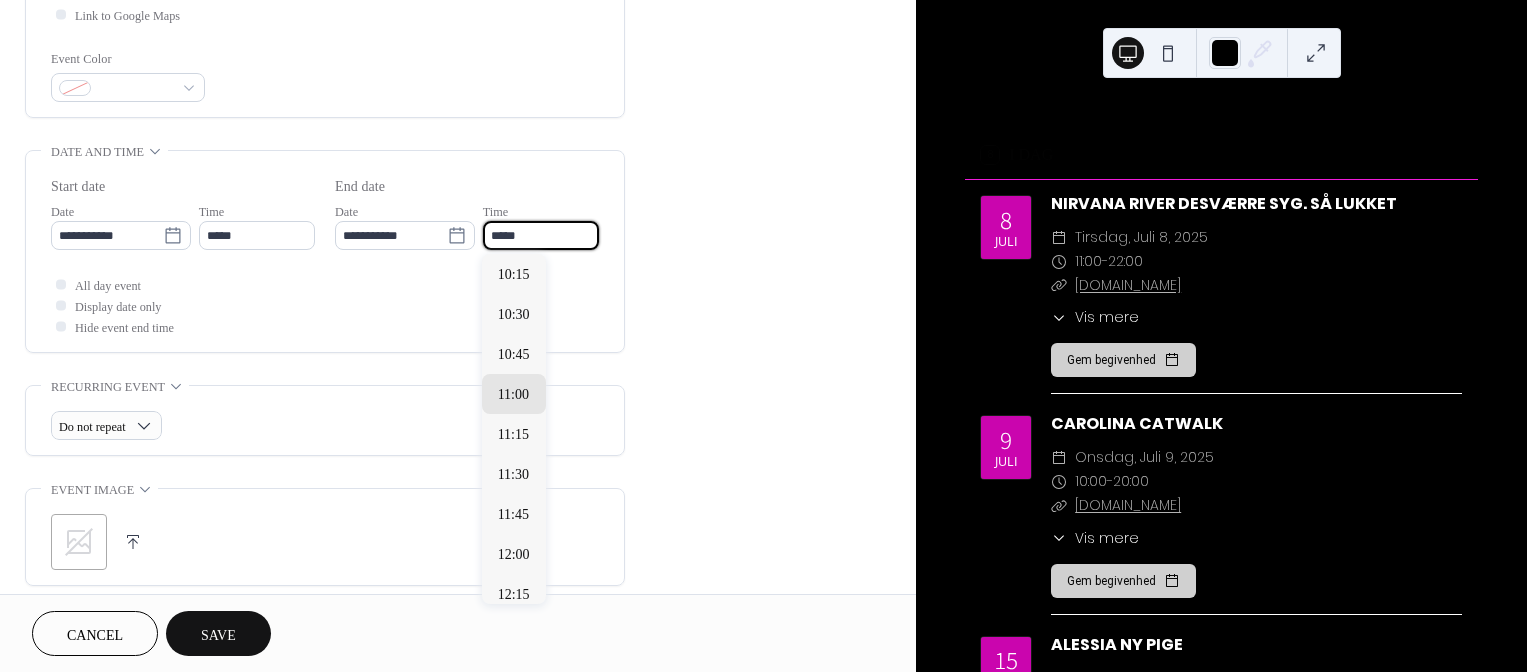 click on "*****" at bounding box center (541, 235) 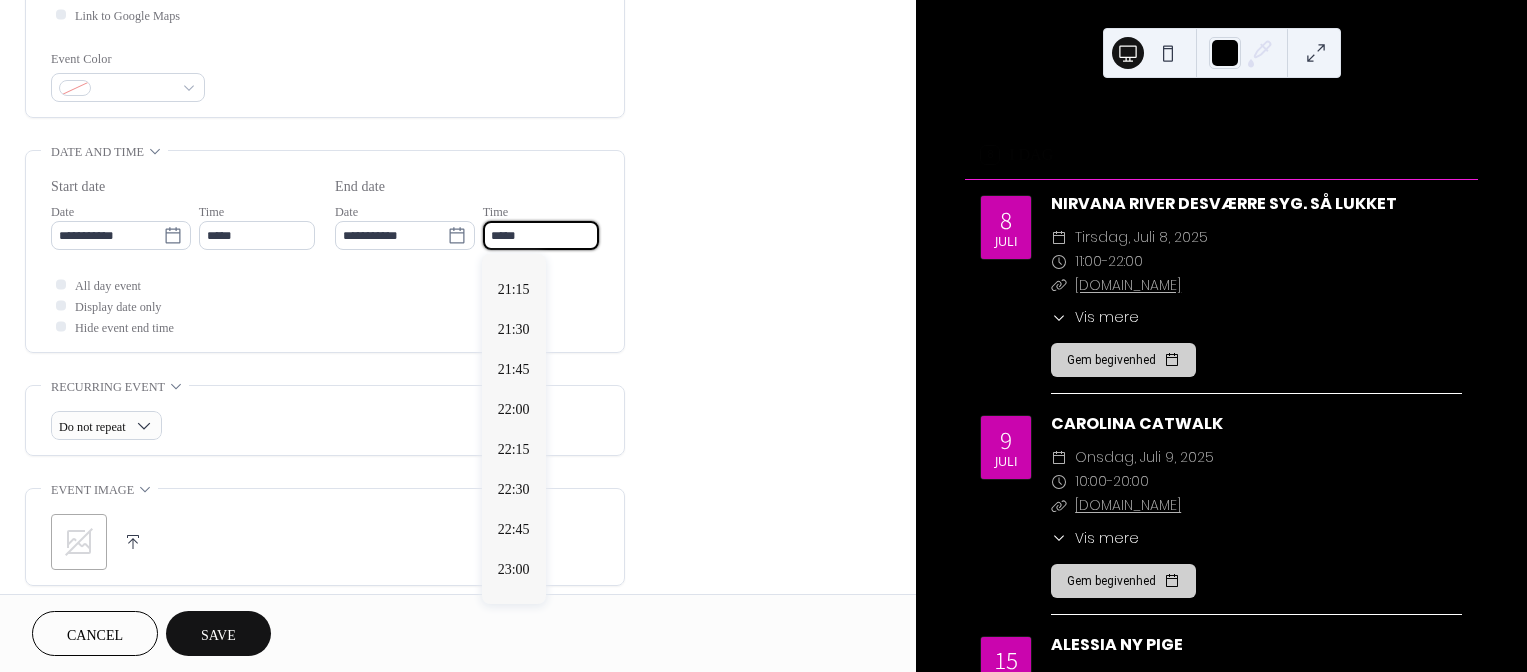 scroll, scrollTop: 1750, scrollLeft: 0, axis: vertical 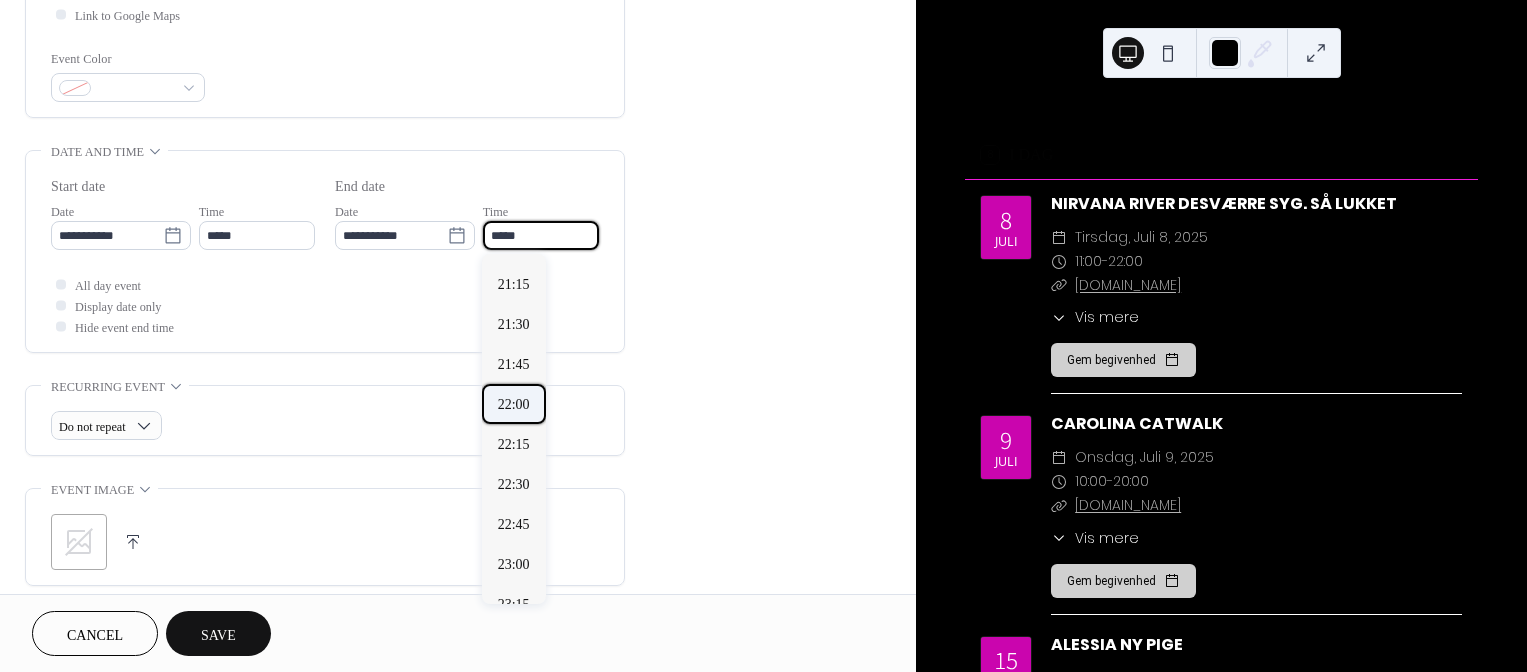click on "22:00" at bounding box center [514, 404] 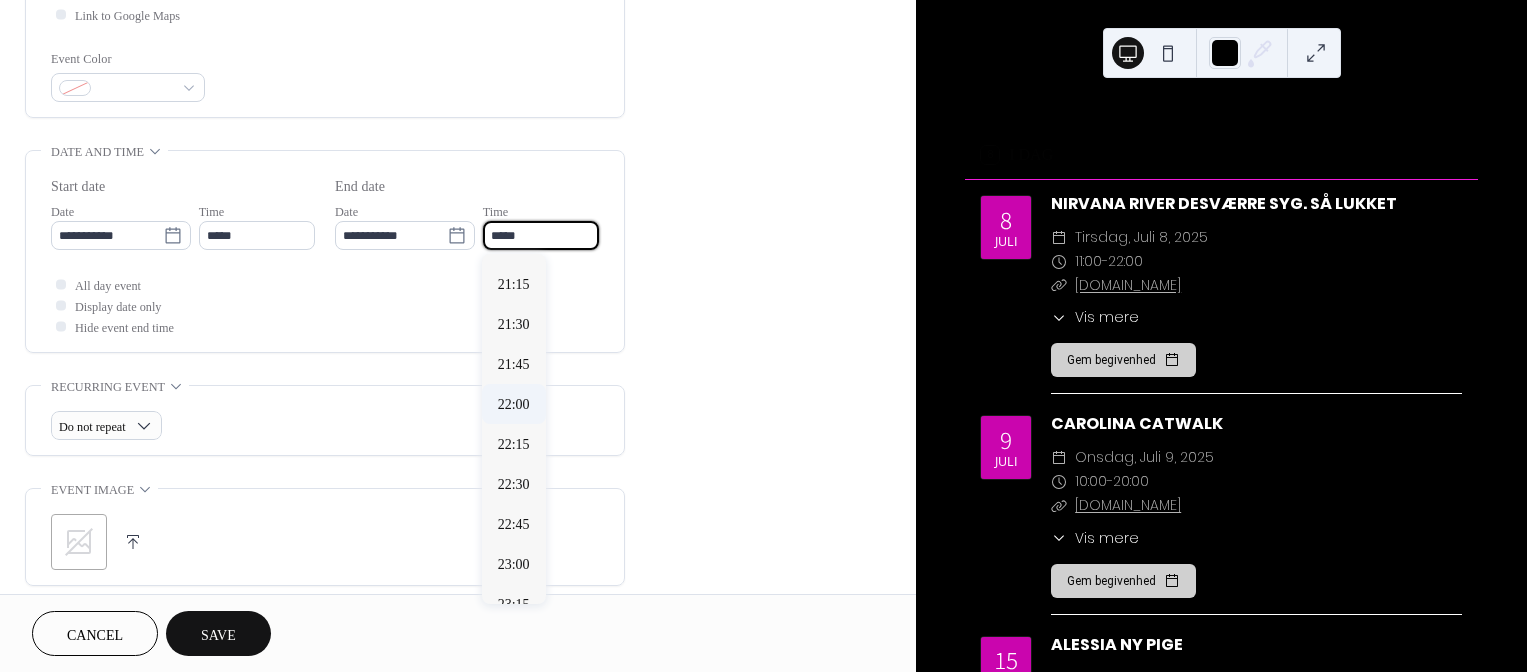 type on "*****" 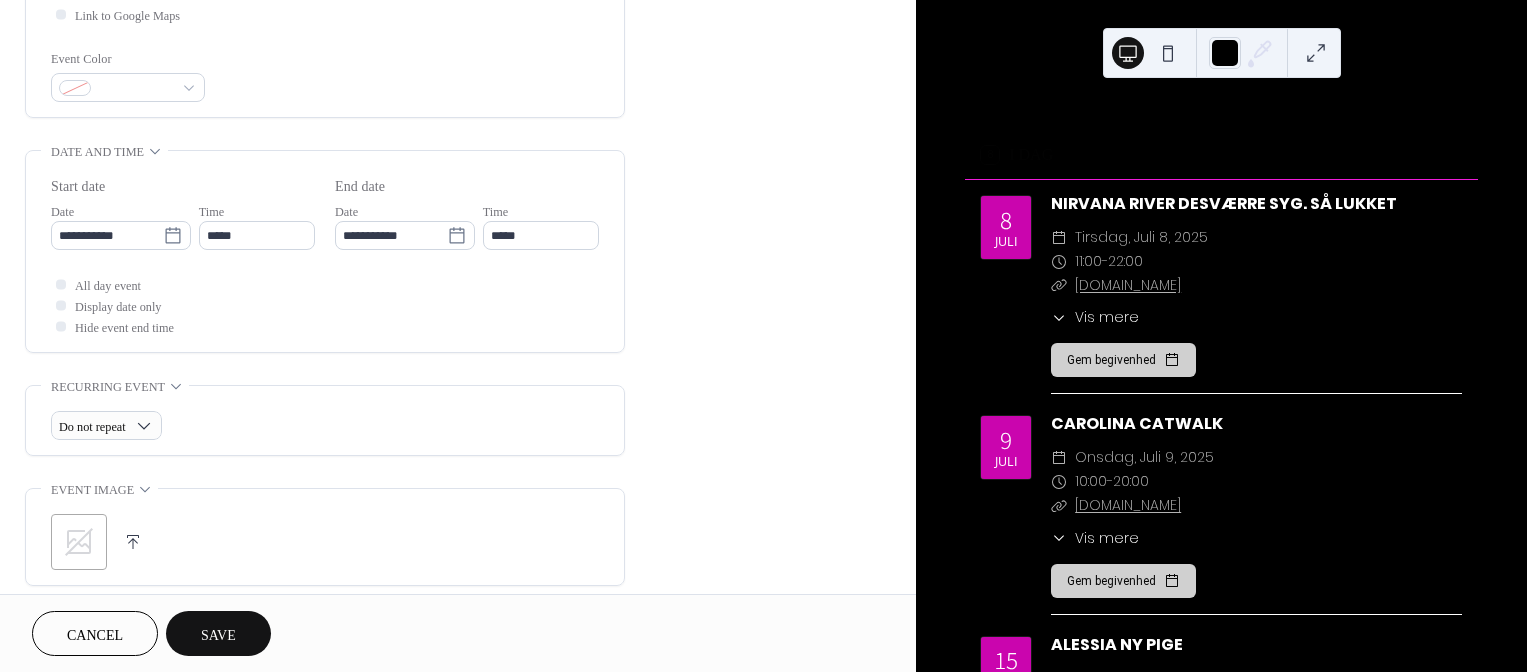 click 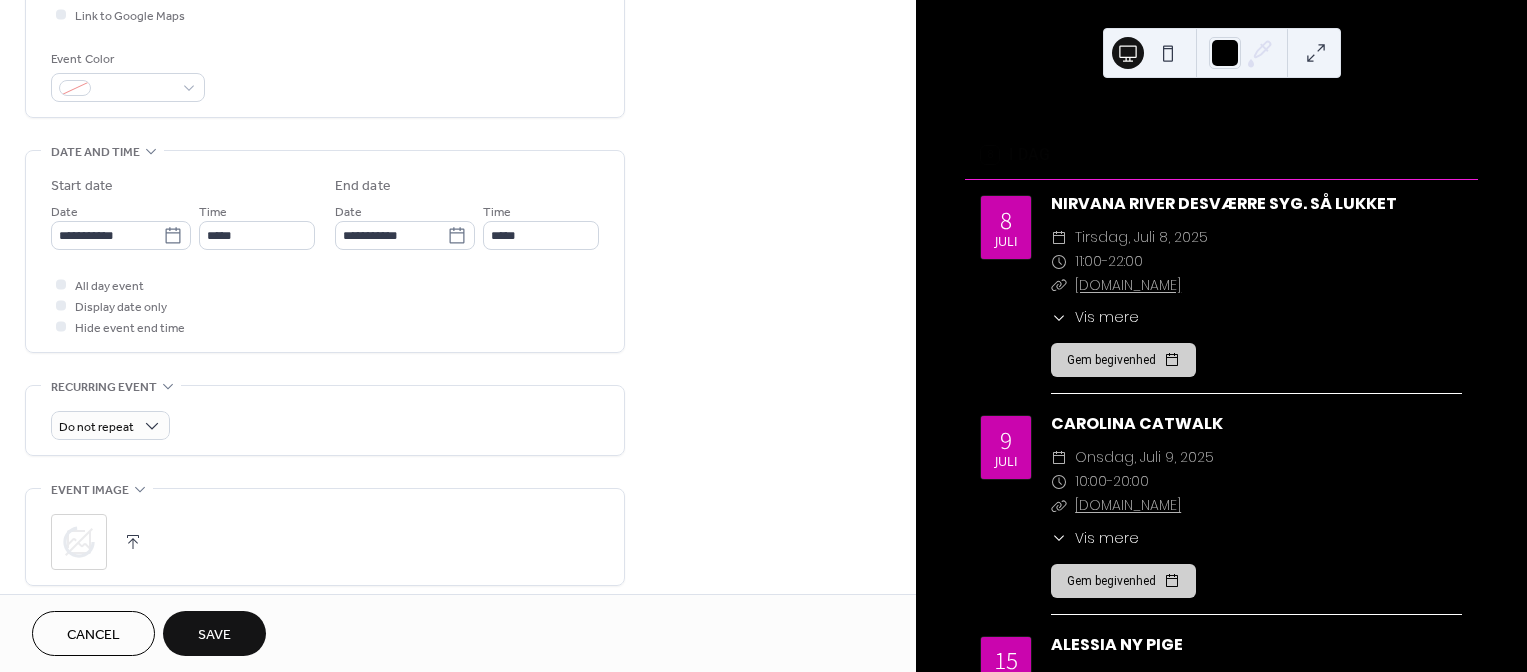 click 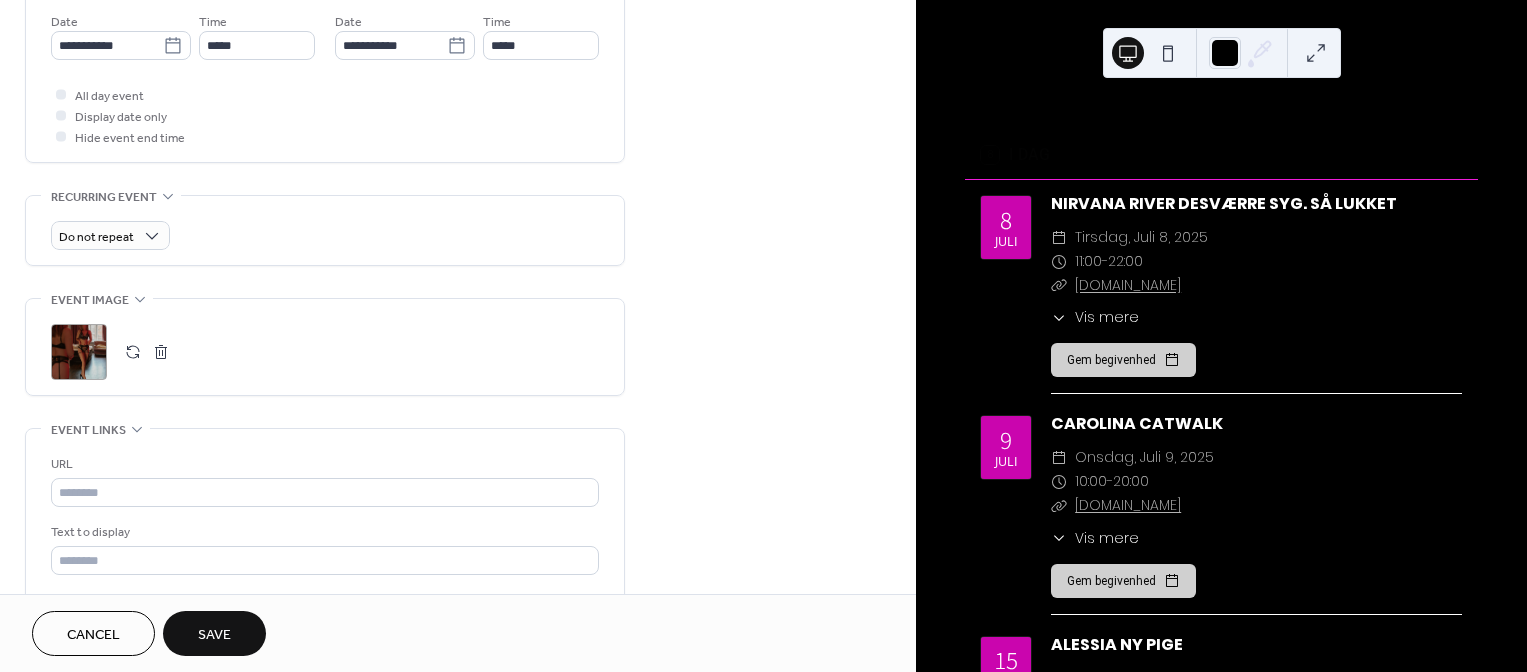 scroll, scrollTop: 750, scrollLeft: 0, axis: vertical 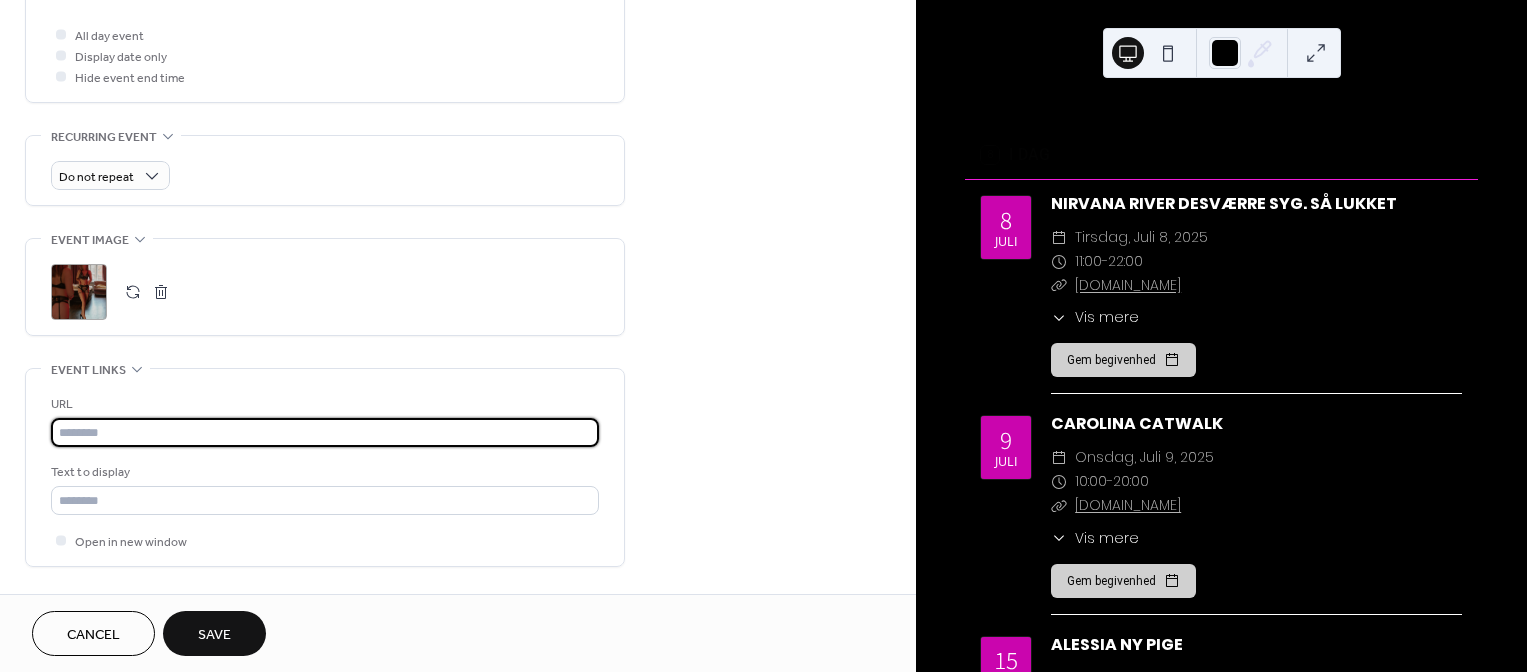 click at bounding box center [325, 432] 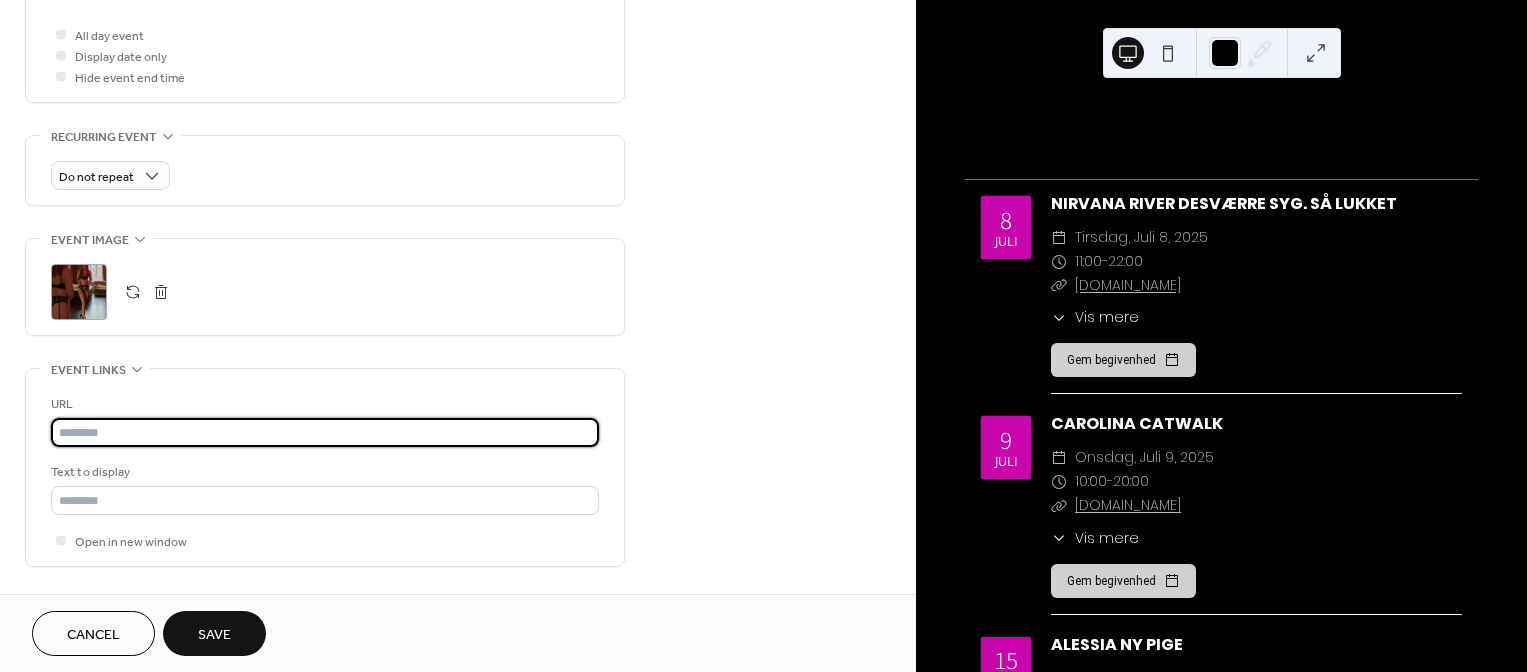 paste on "**********" 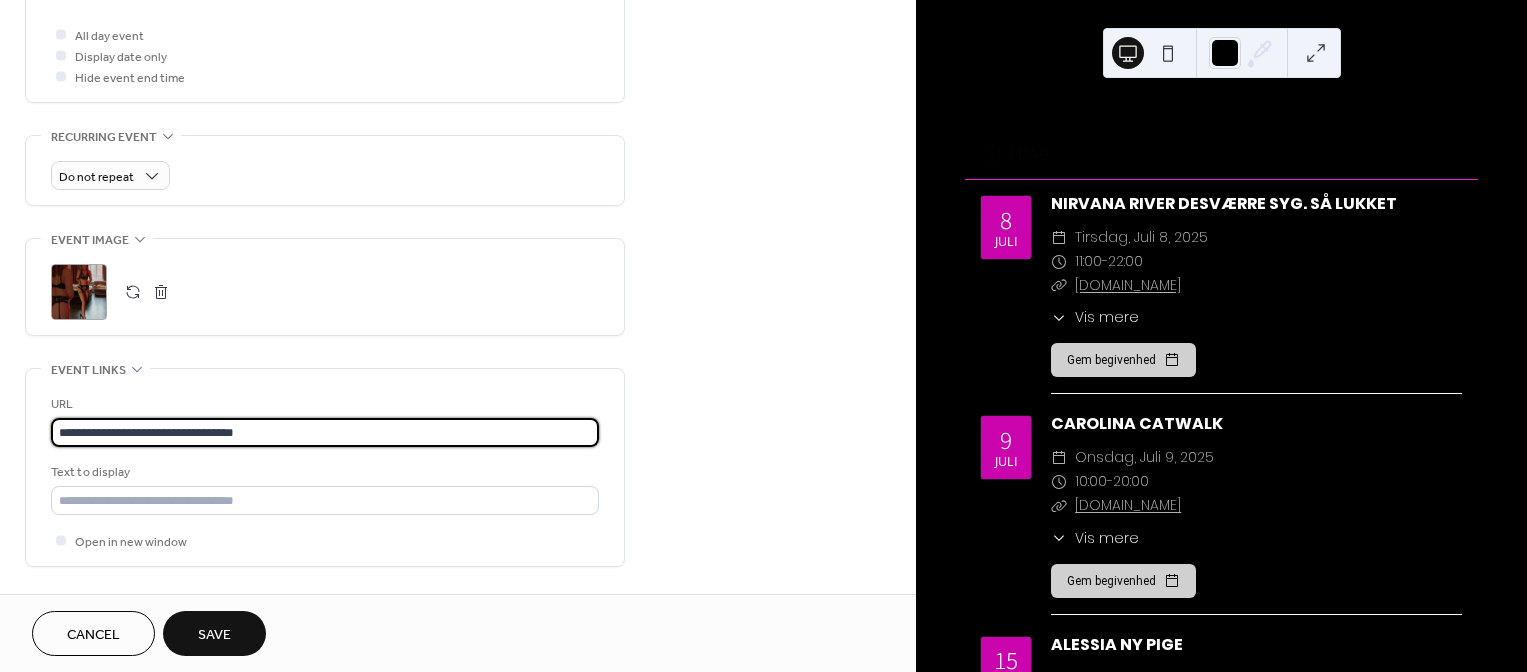 type on "**********" 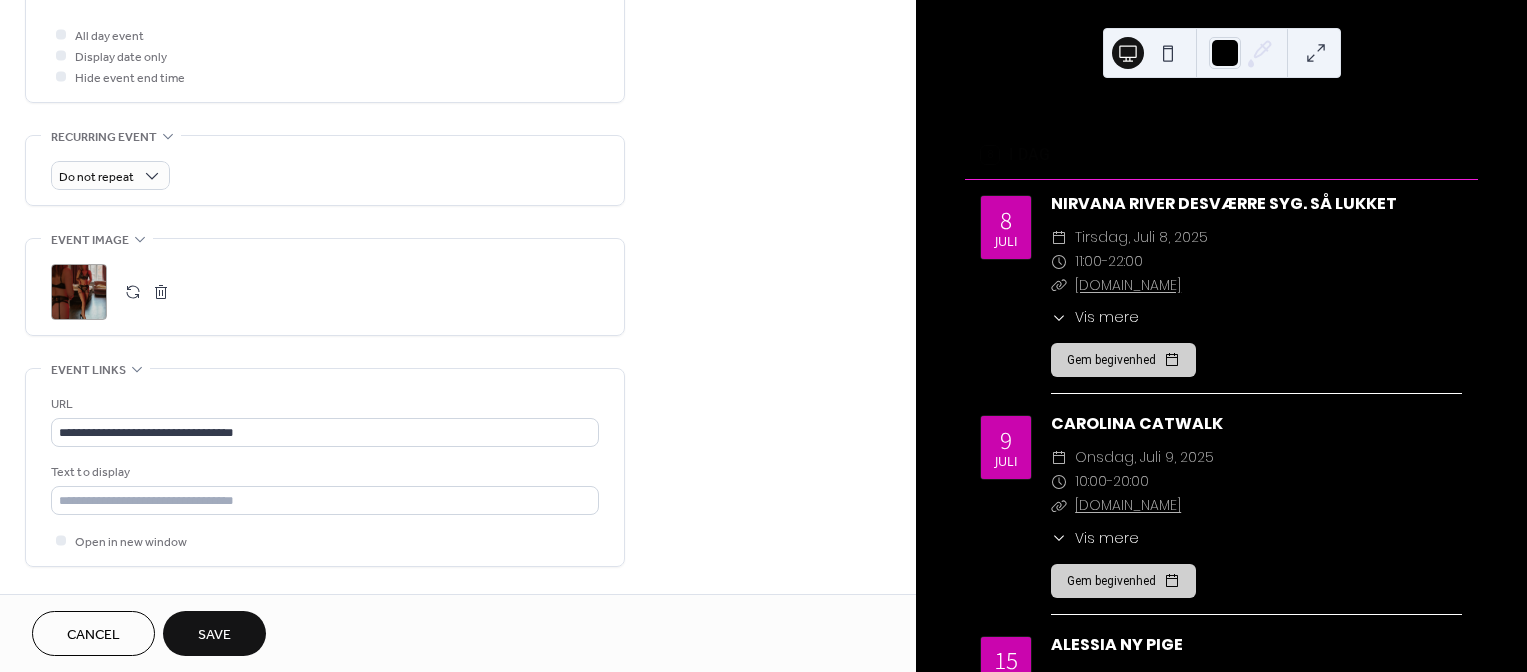 click on "Save" at bounding box center [214, 635] 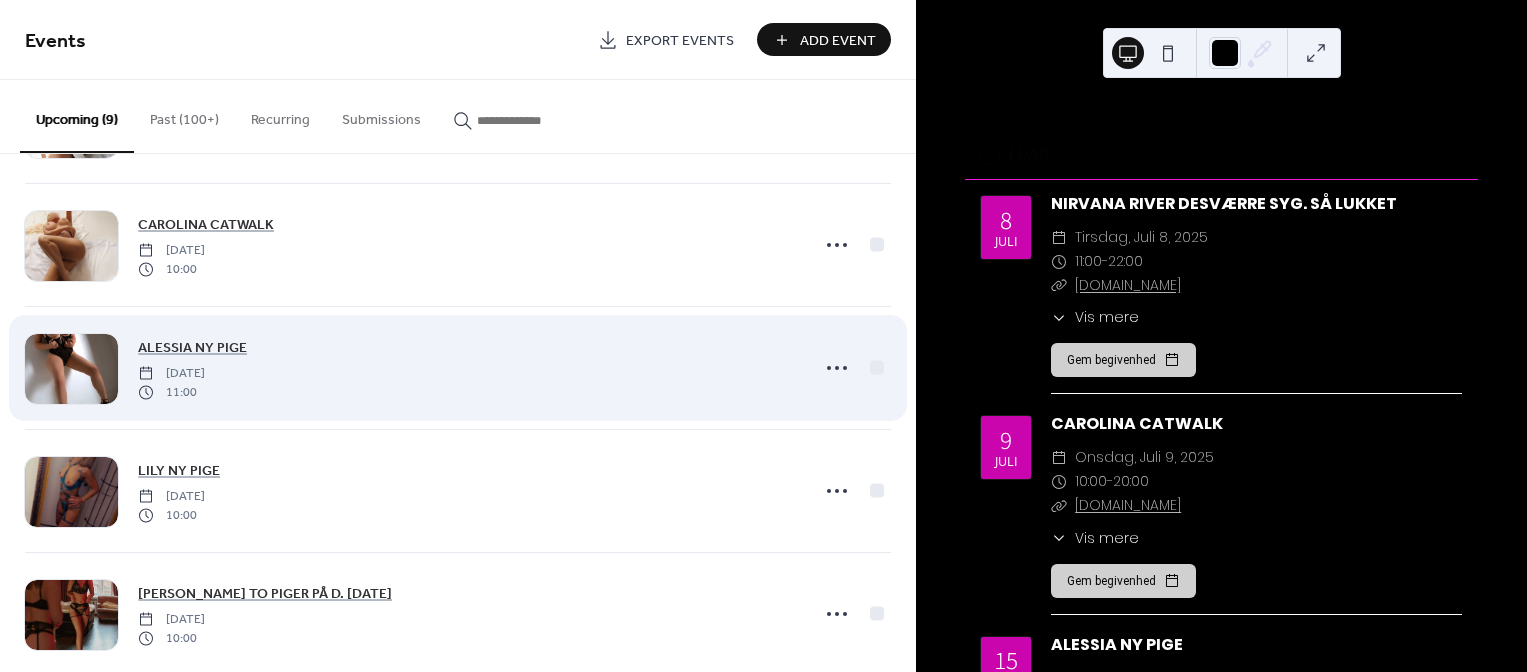 scroll, scrollTop: 125, scrollLeft: 0, axis: vertical 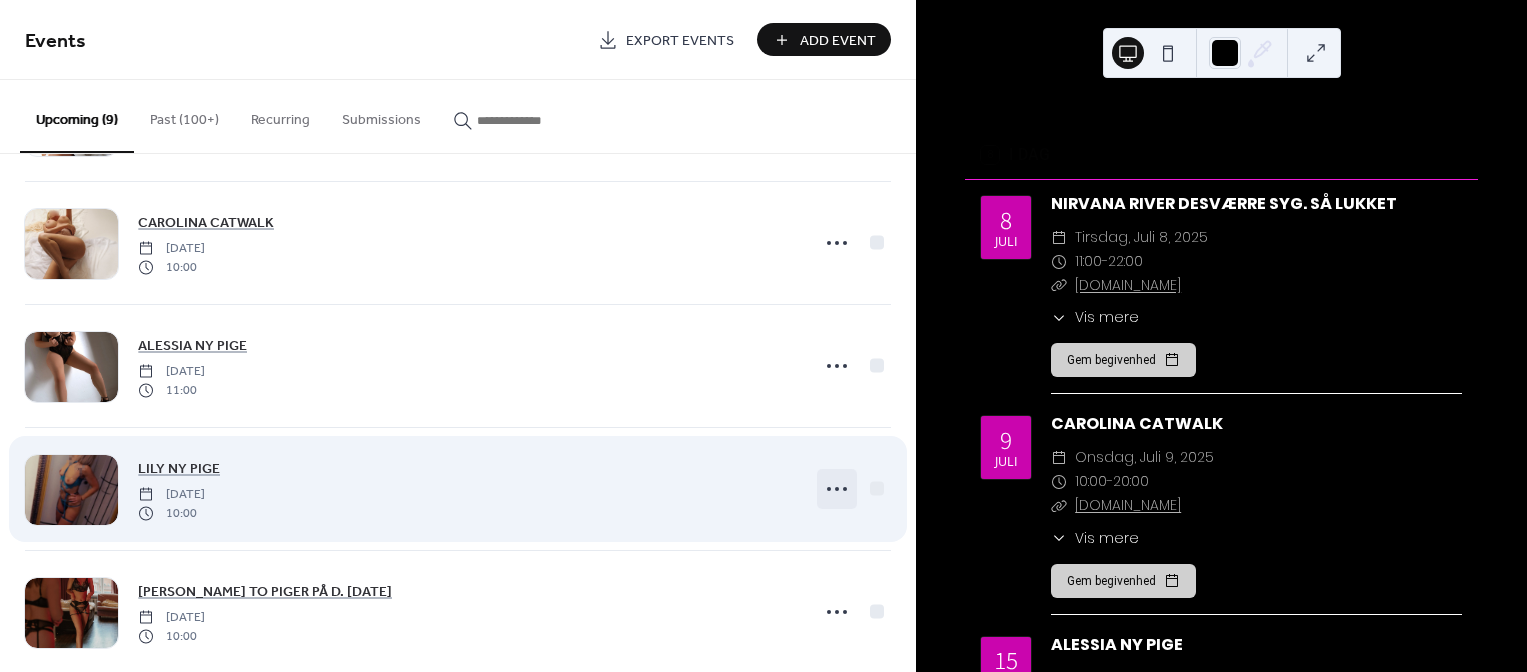 click 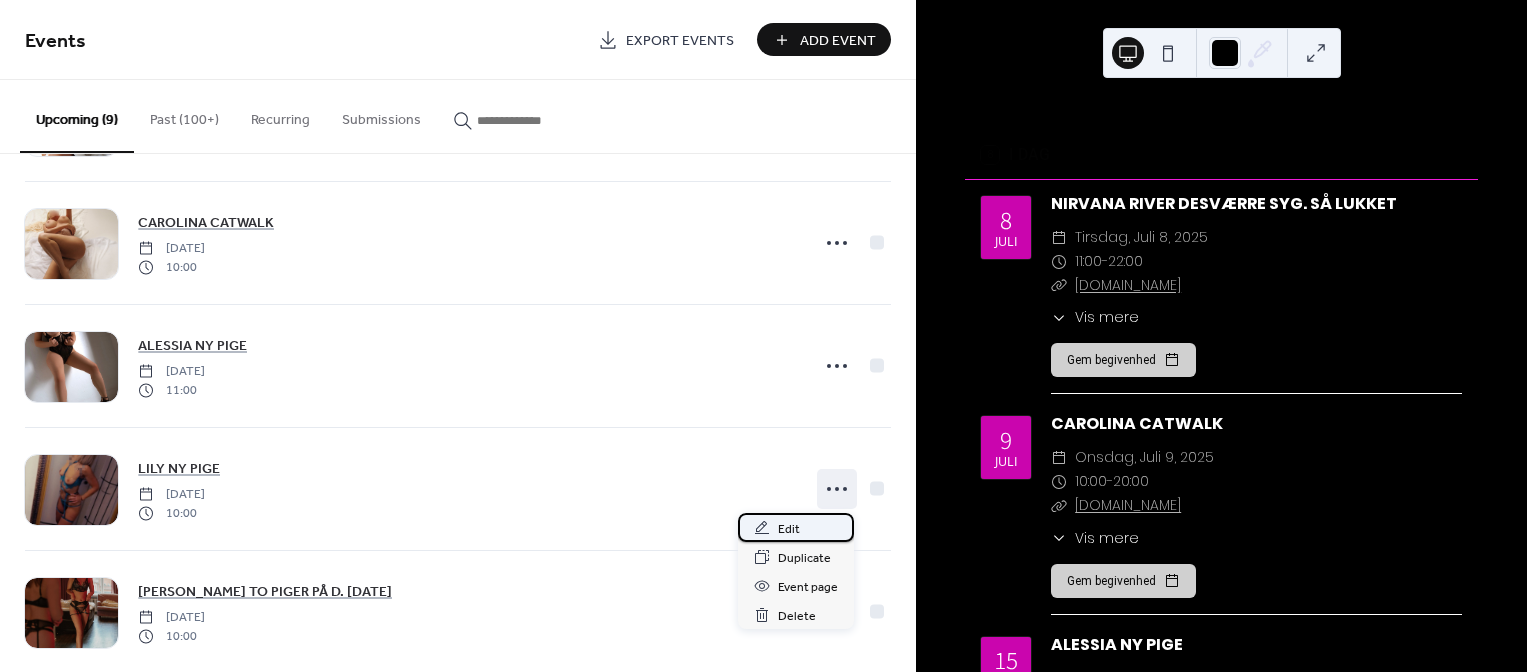 click on "Edit" at bounding box center (796, 527) 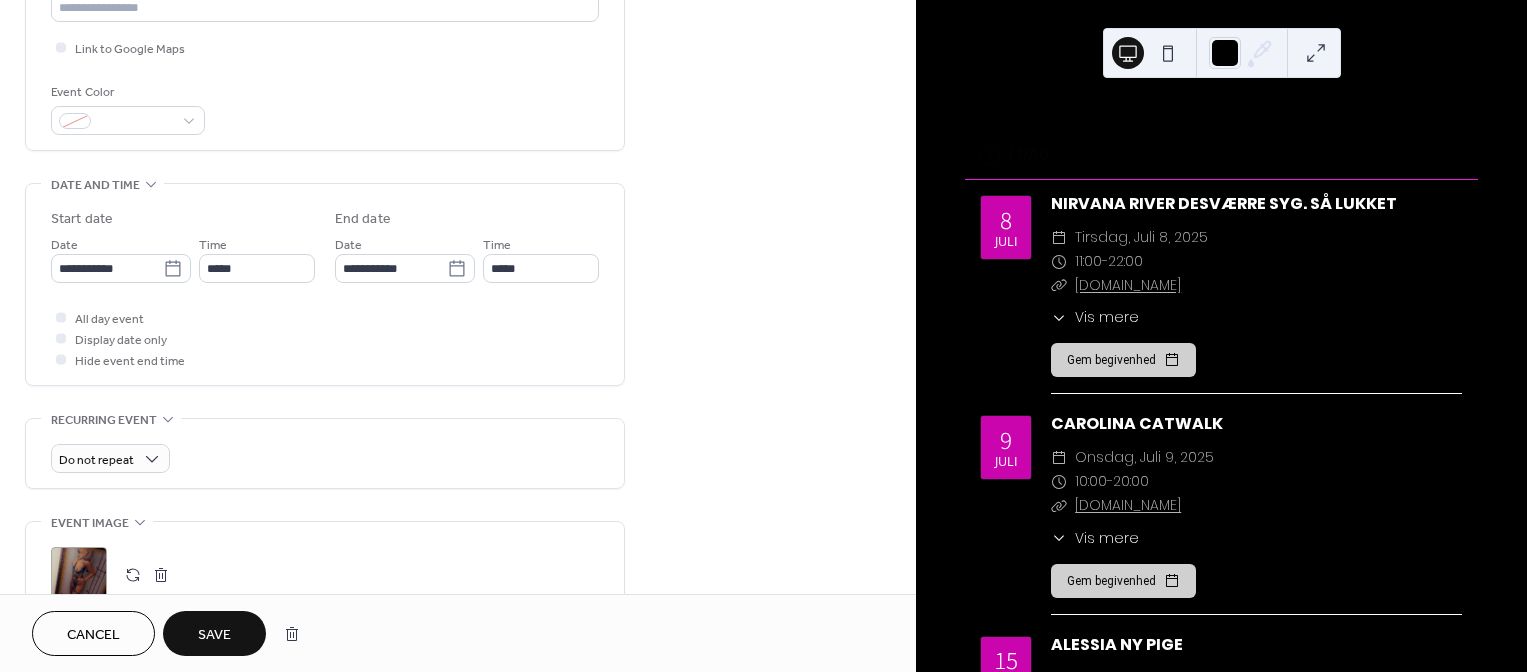 scroll, scrollTop: 500, scrollLeft: 0, axis: vertical 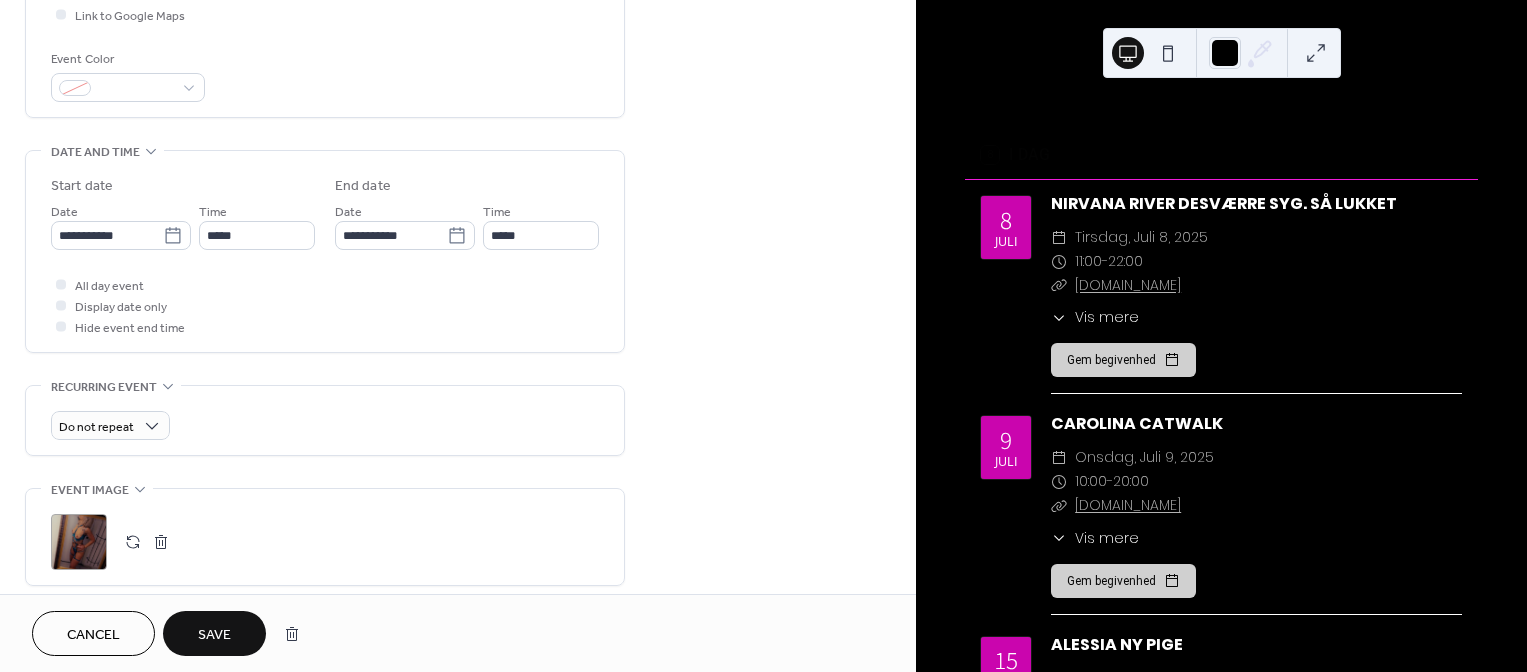 type on "**********" 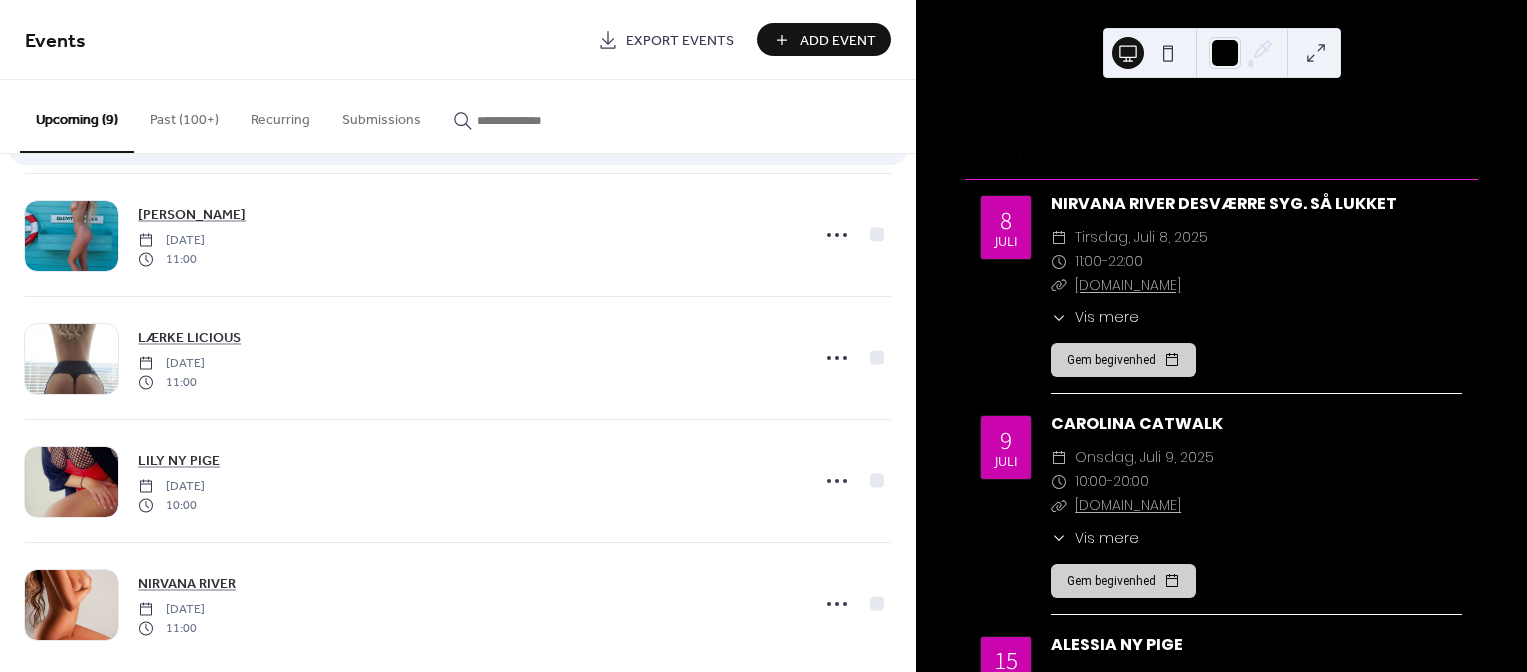scroll, scrollTop: 648, scrollLeft: 0, axis: vertical 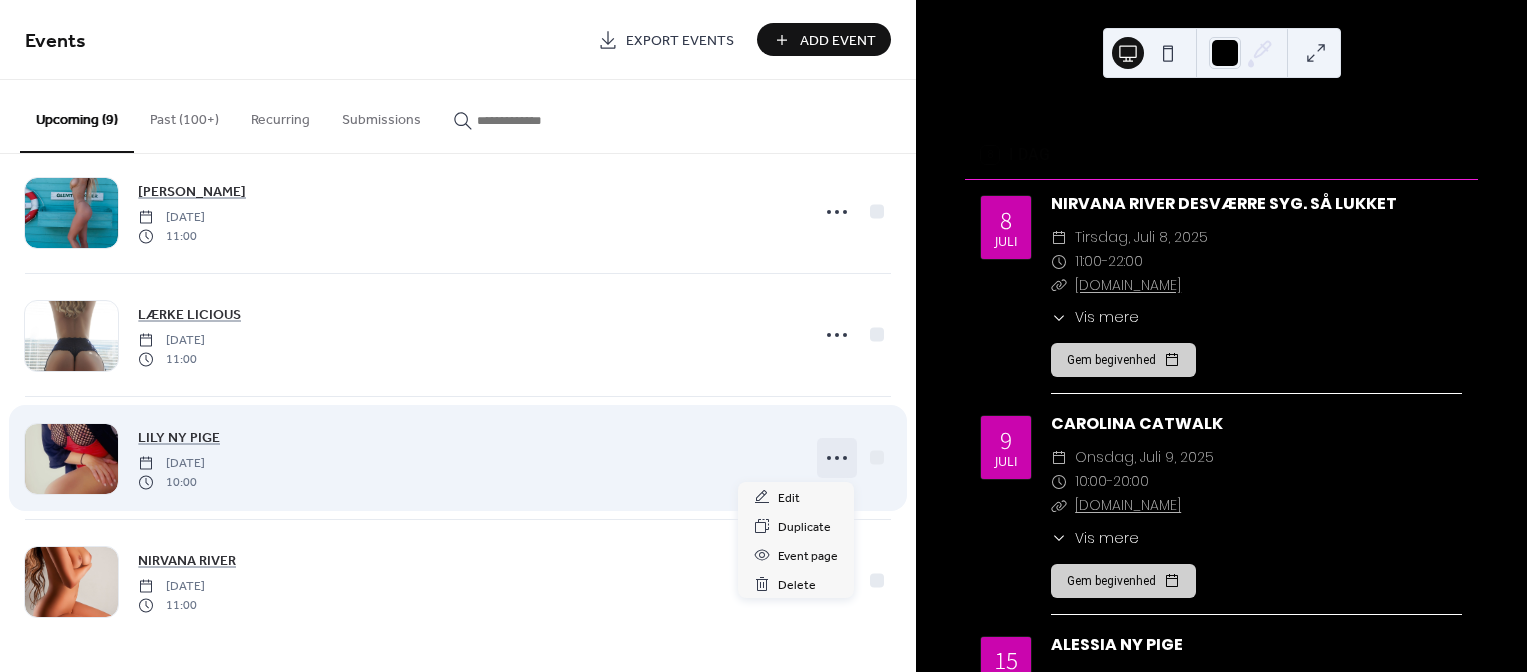 click 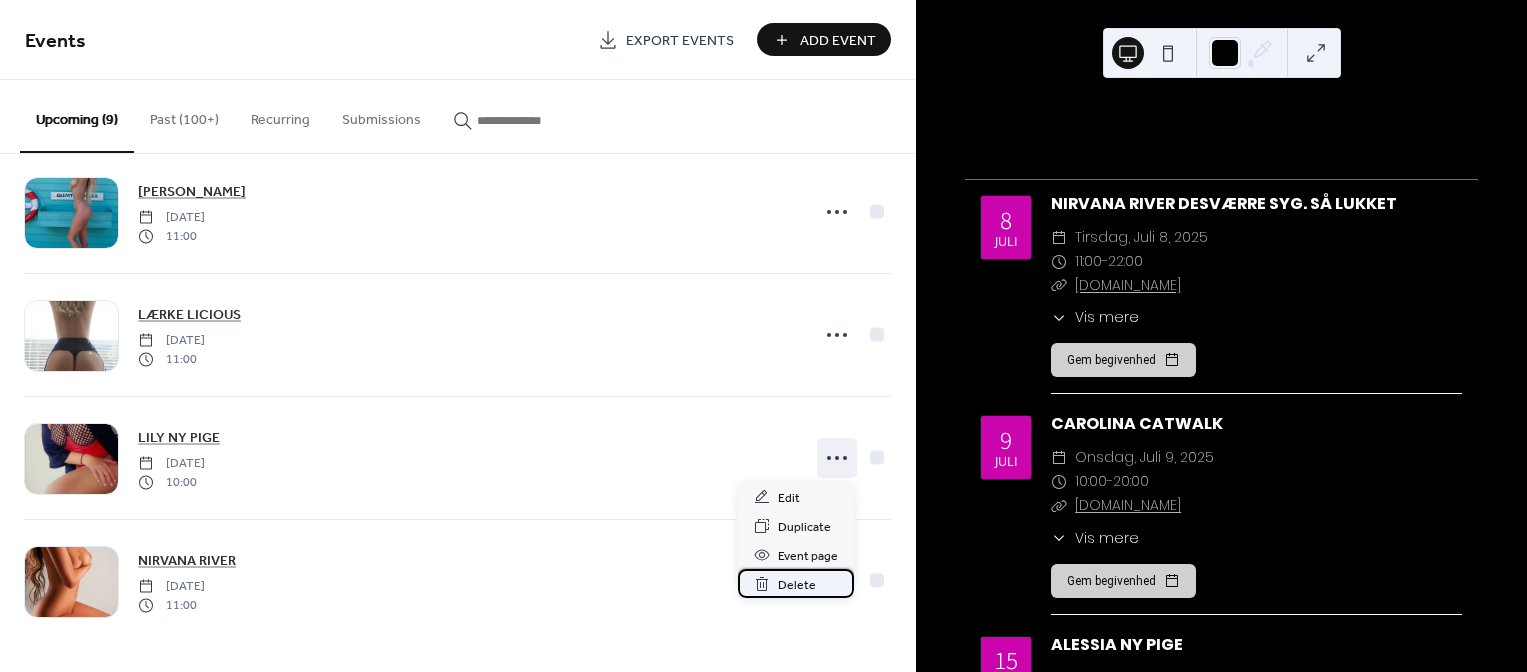 click on "Delete" at bounding box center [797, 585] 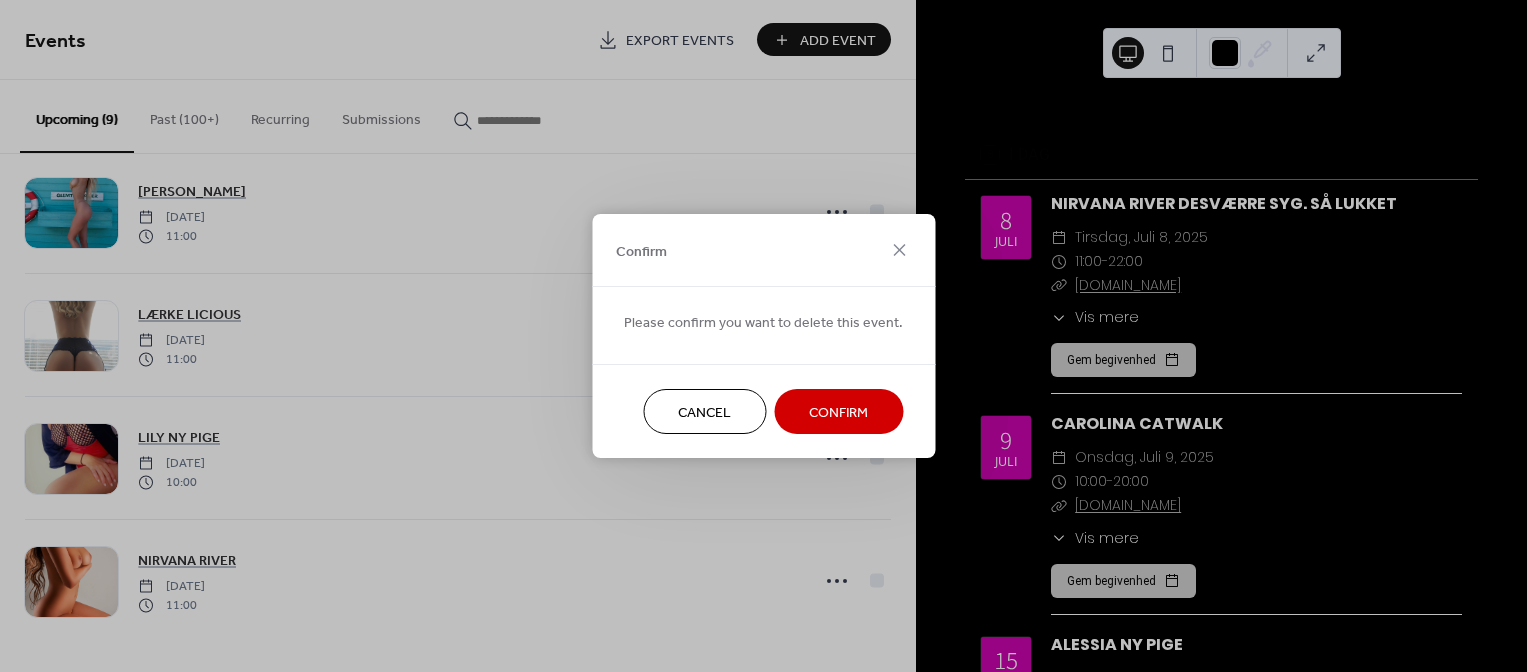 click on "Confirm" at bounding box center (838, 413) 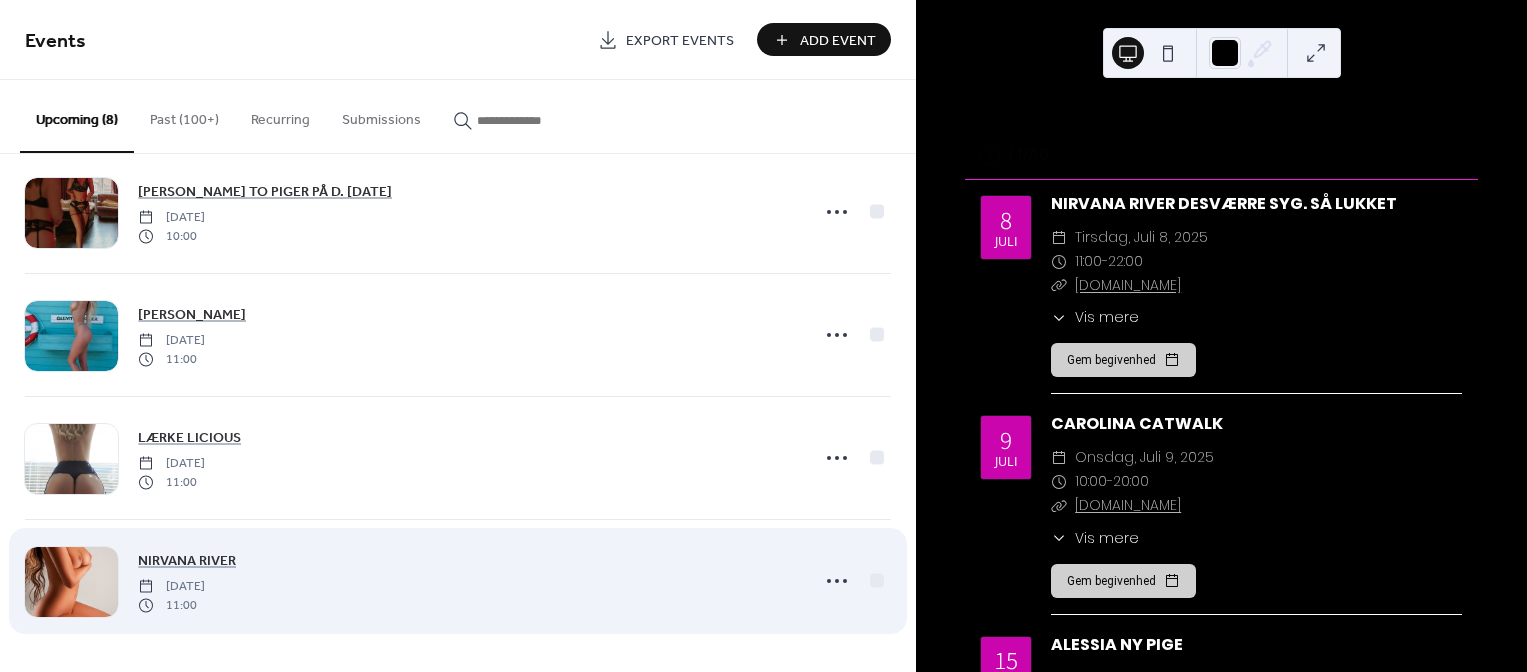 scroll, scrollTop: 526, scrollLeft: 0, axis: vertical 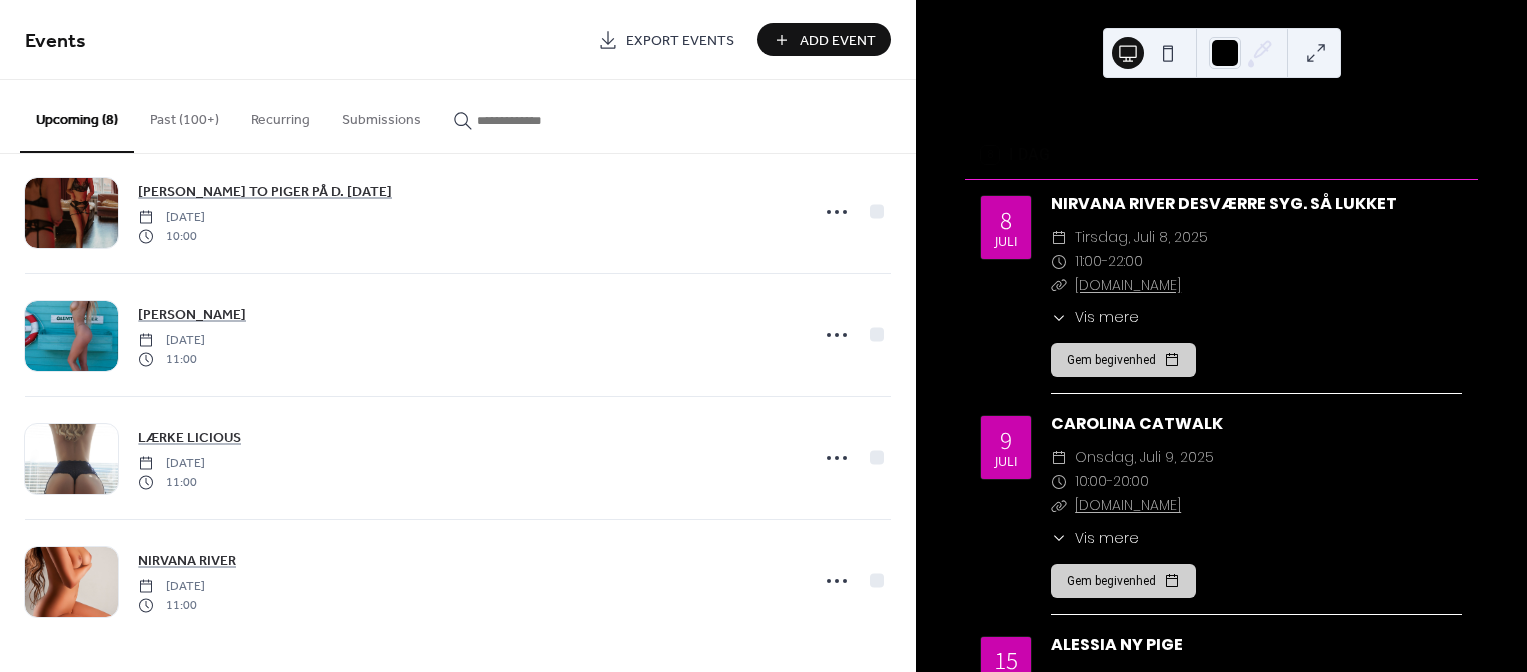click on "Add Event" at bounding box center [838, 41] 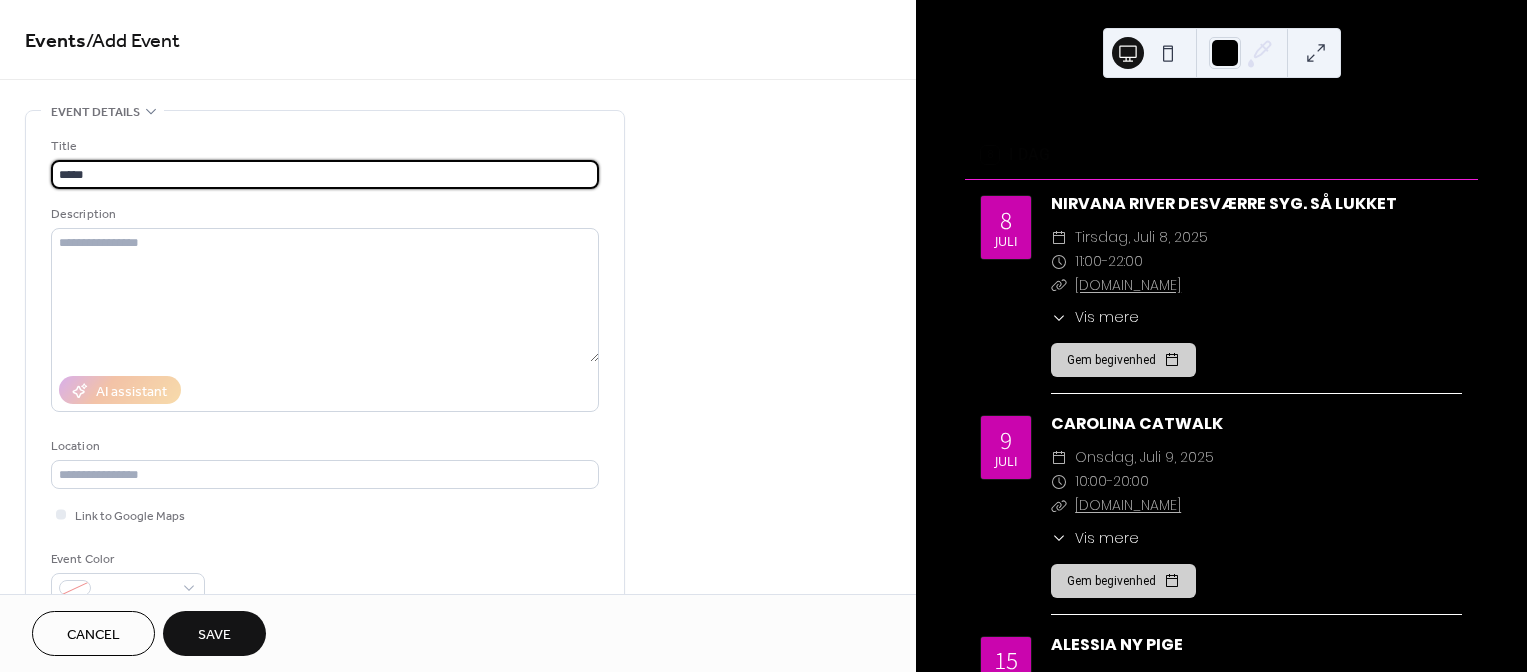 type on "**********" 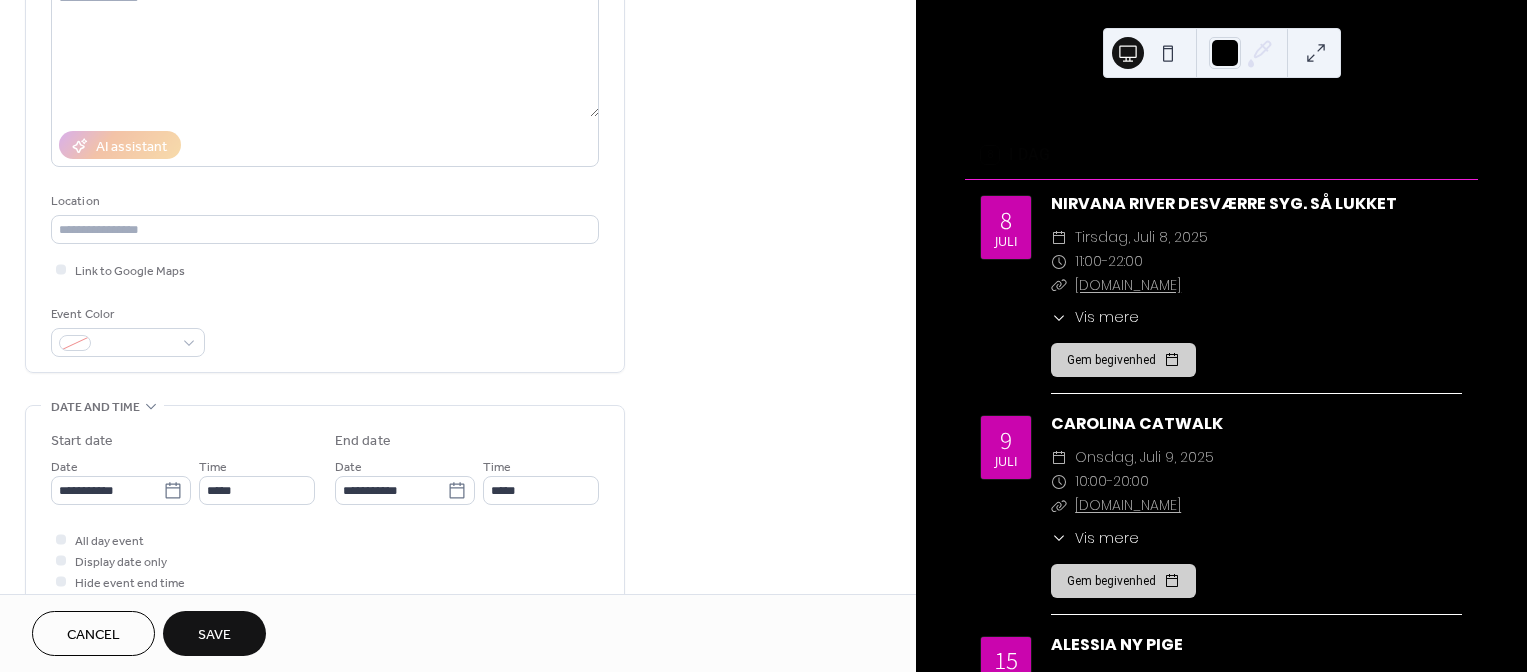 scroll, scrollTop: 250, scrollLeft: 0, axis: vertical 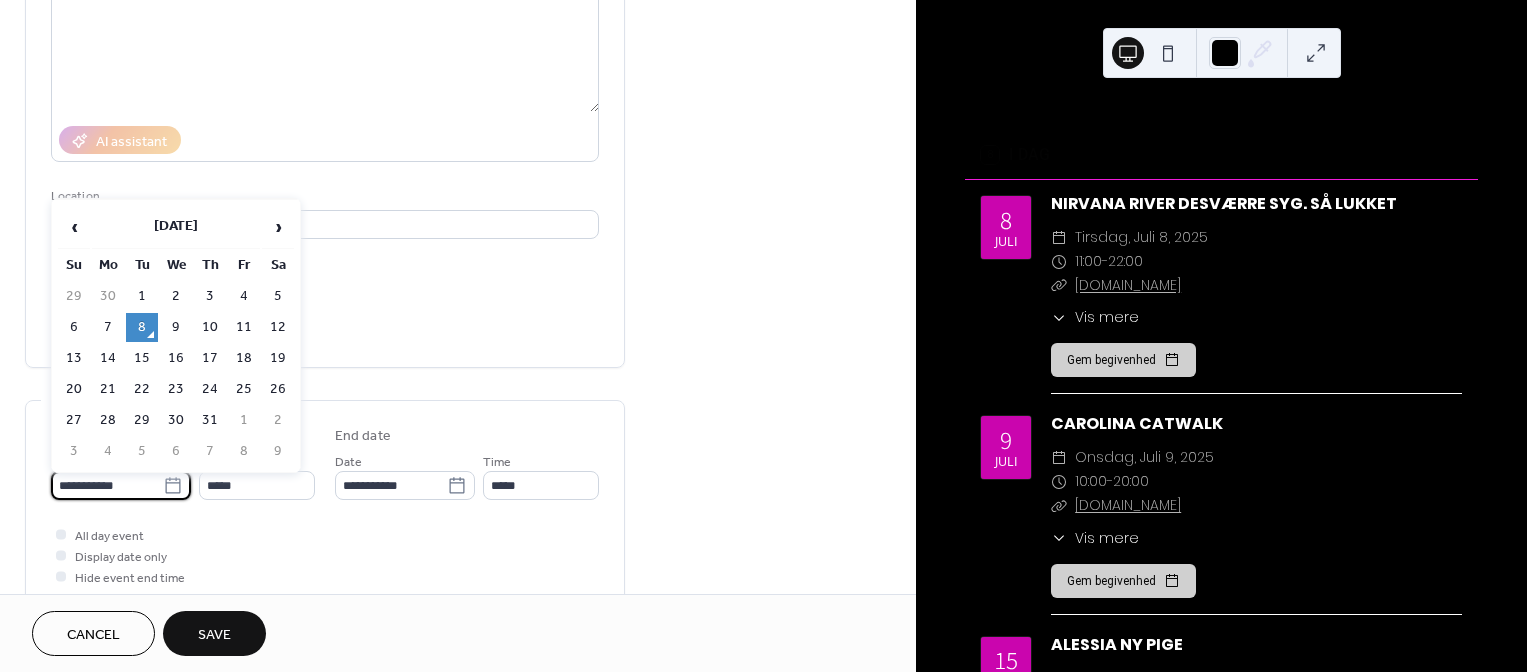 click on "**********" at bounding box center (107, 485) 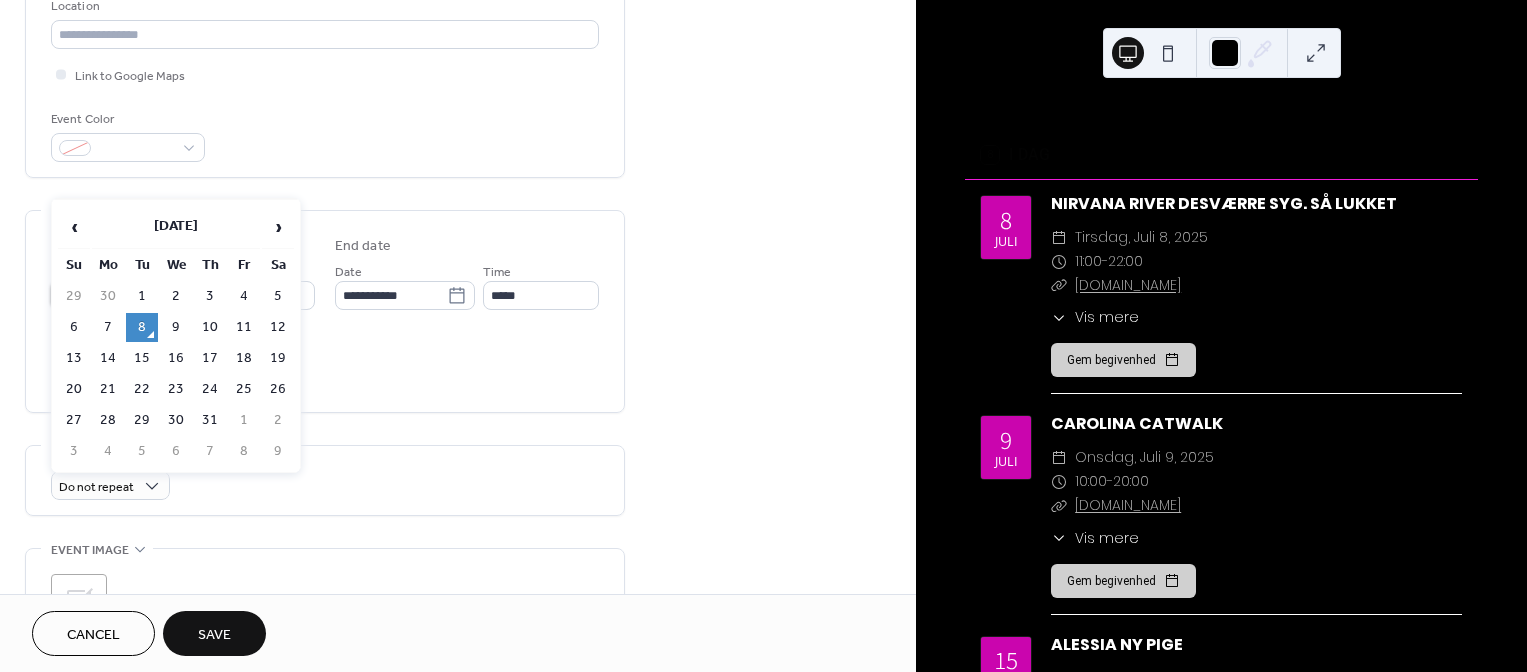 scroll, scrollTop: 500, scrollLeft: 0, axis: vertical 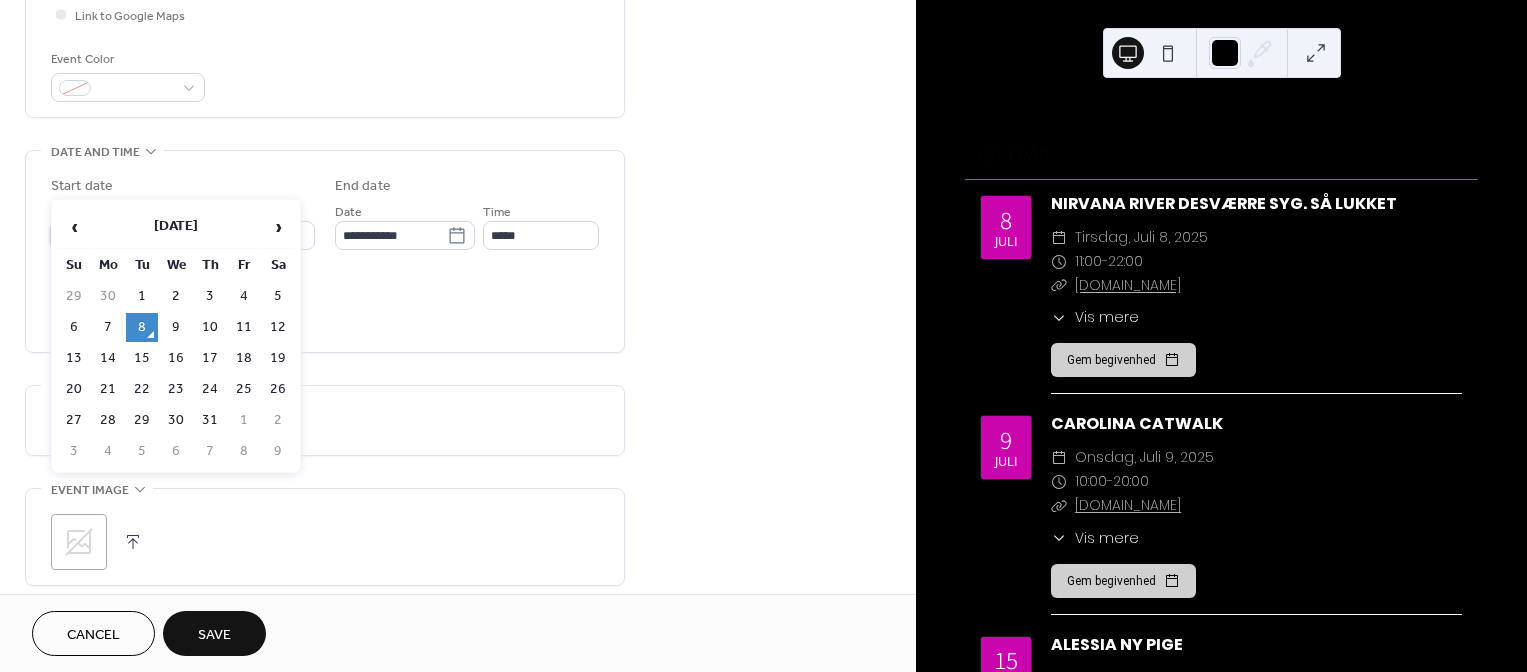 click on "24" at bounding box center [210, 389] 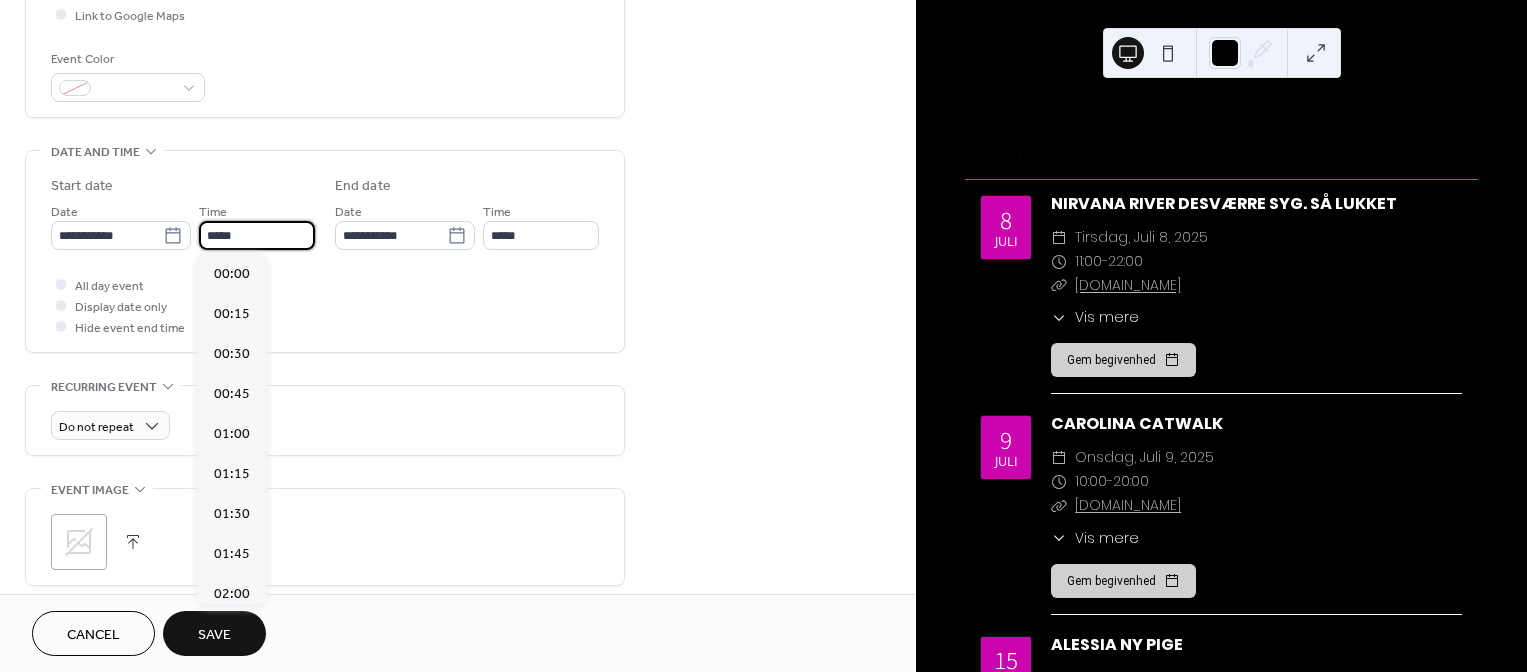 click on "*****" at bounding box center [257, 235] 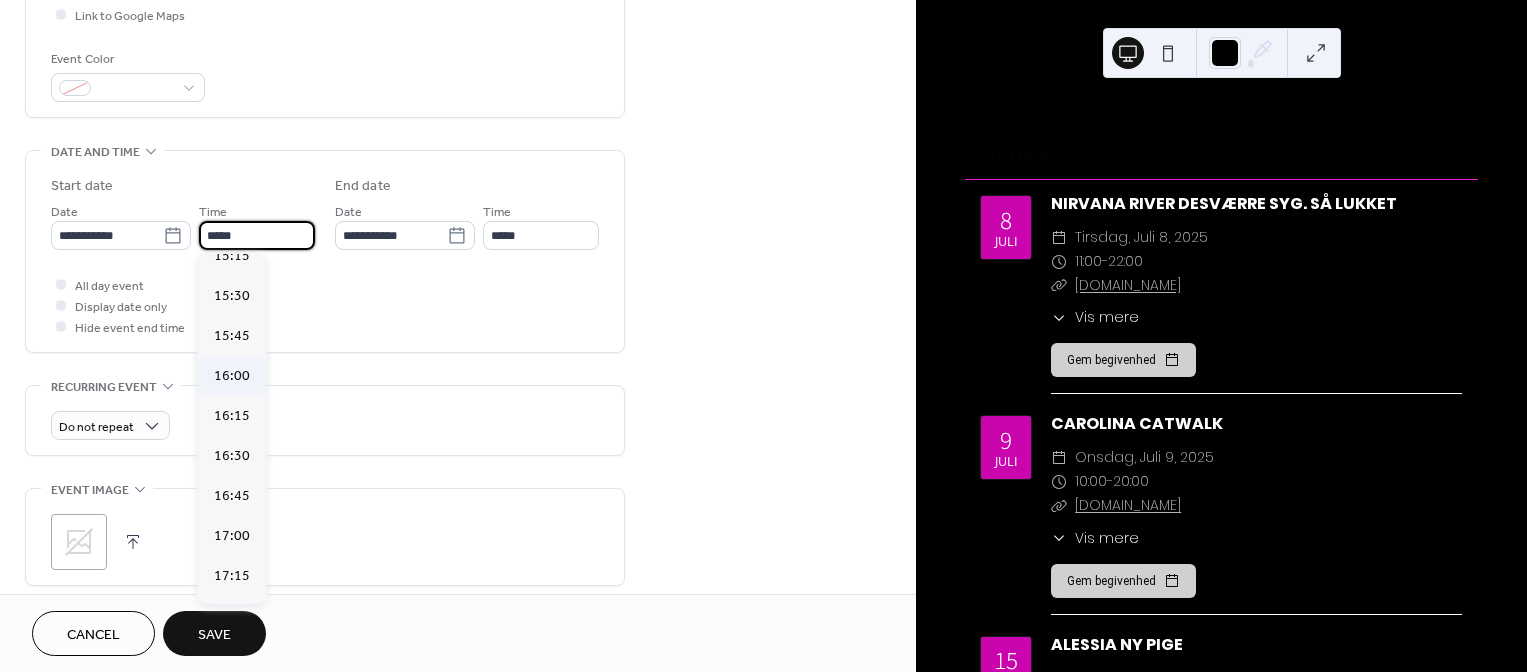 scroll, scrollTop: 2455, scrollLeft: 0, axis: vertical 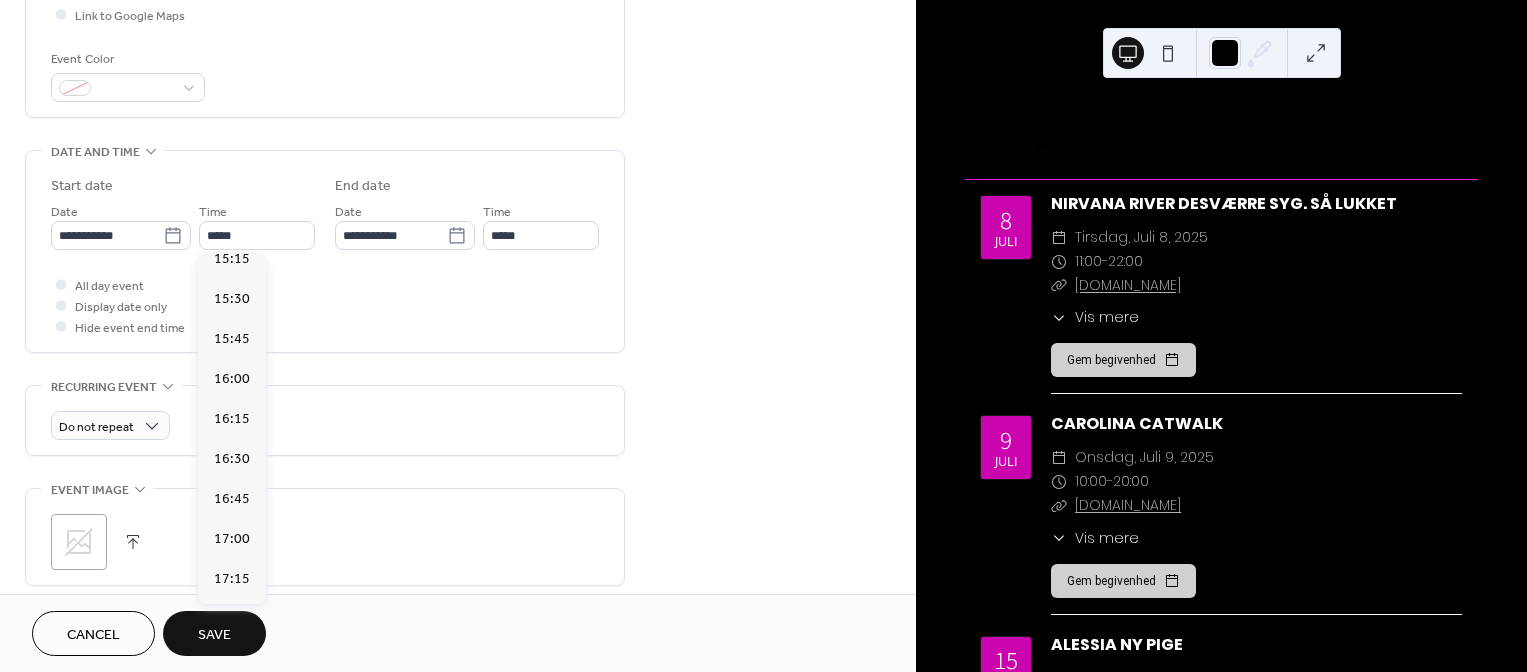 click on "15:00" at bounding box center (232, 219) 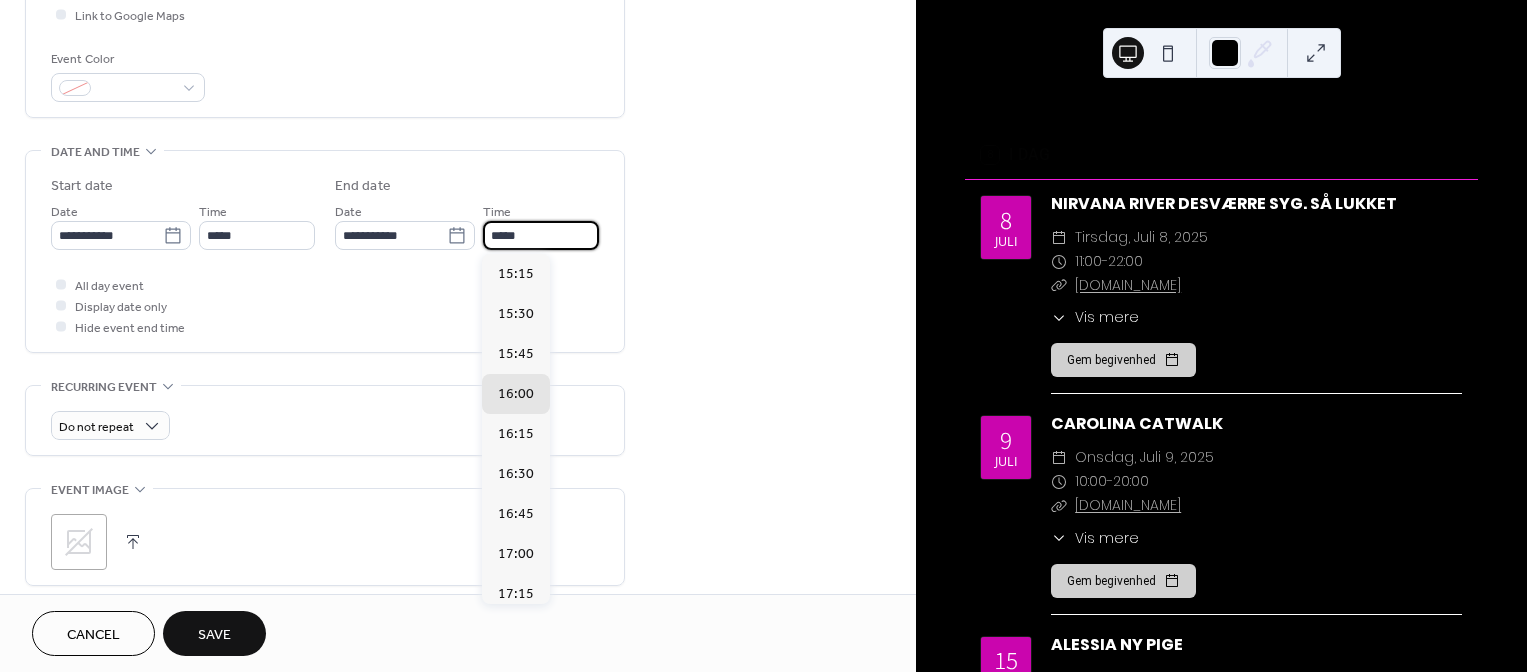 click on "*****" at bounding box center [541, 235] 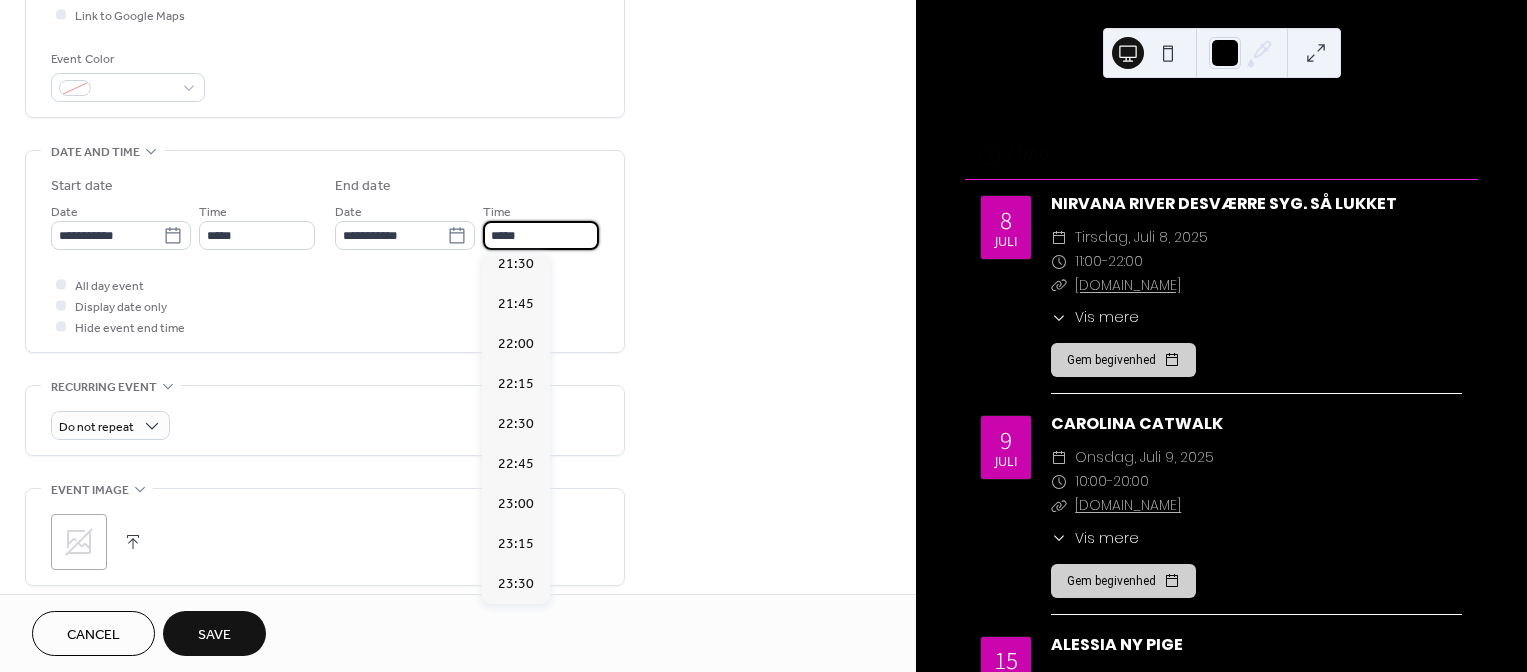 scroll, scrollTop: 1075, scrollLeft: 0, axis: vertical 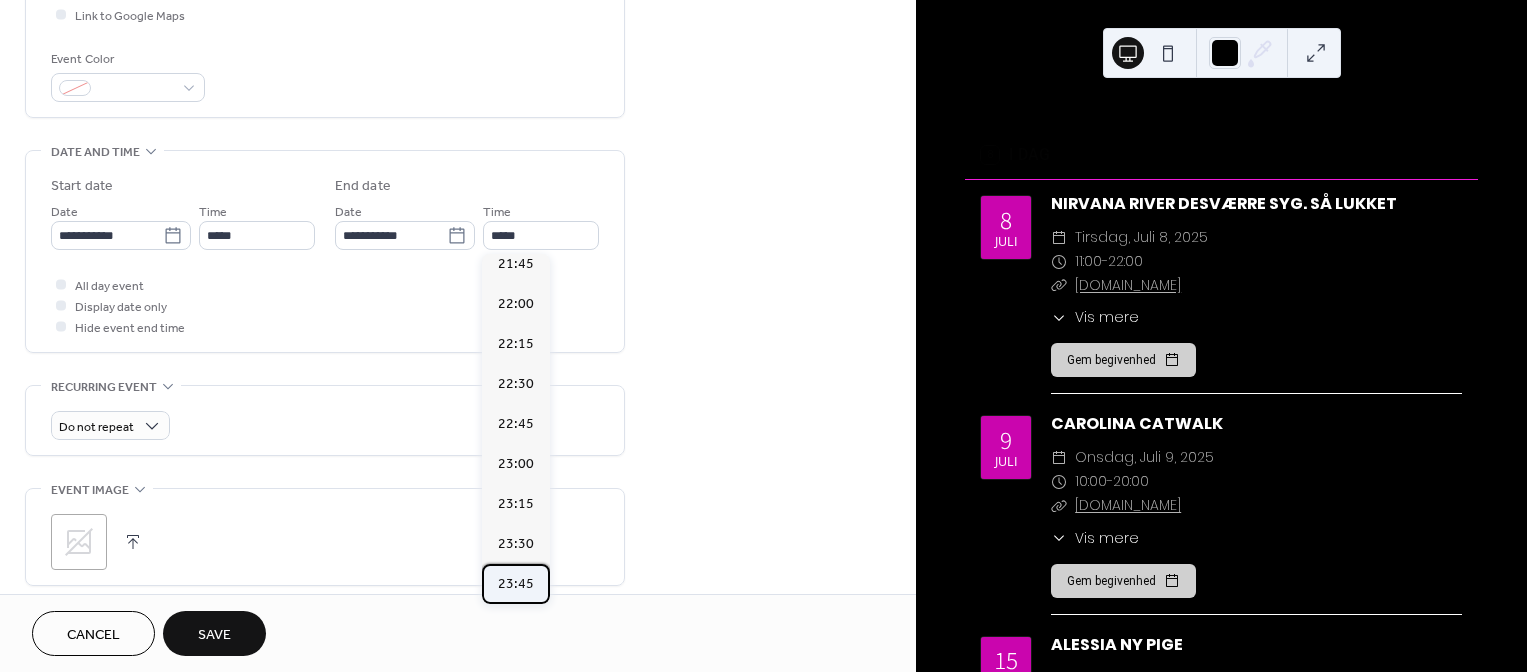 click on "23:45" at bounding box center (516, 584) 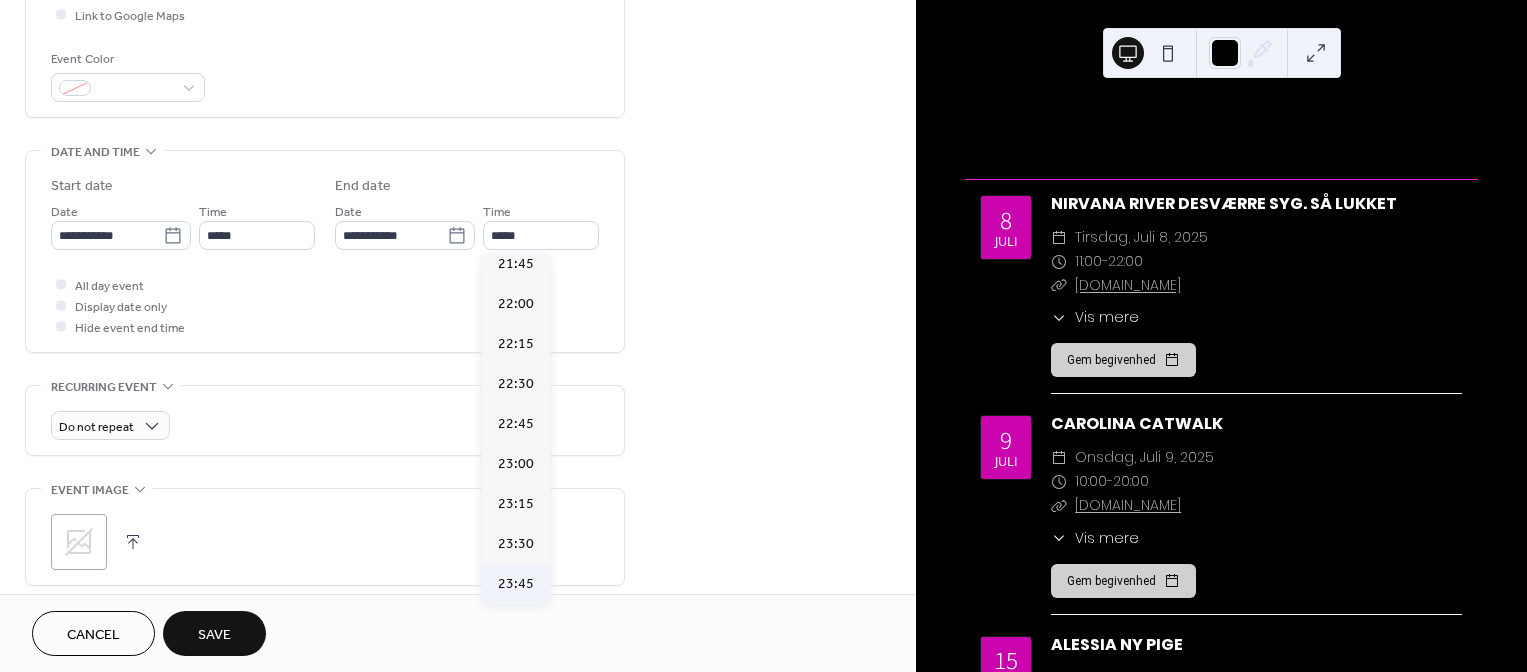 type on "*****" 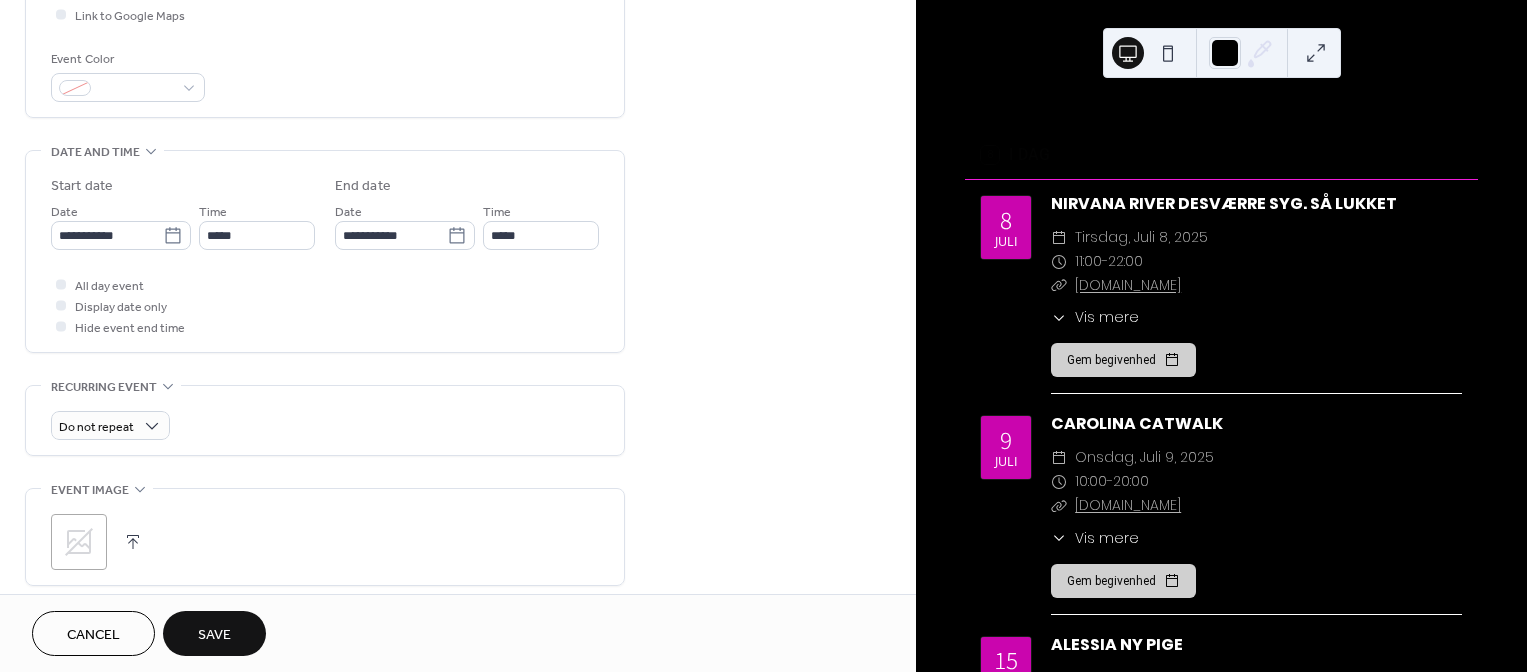 click 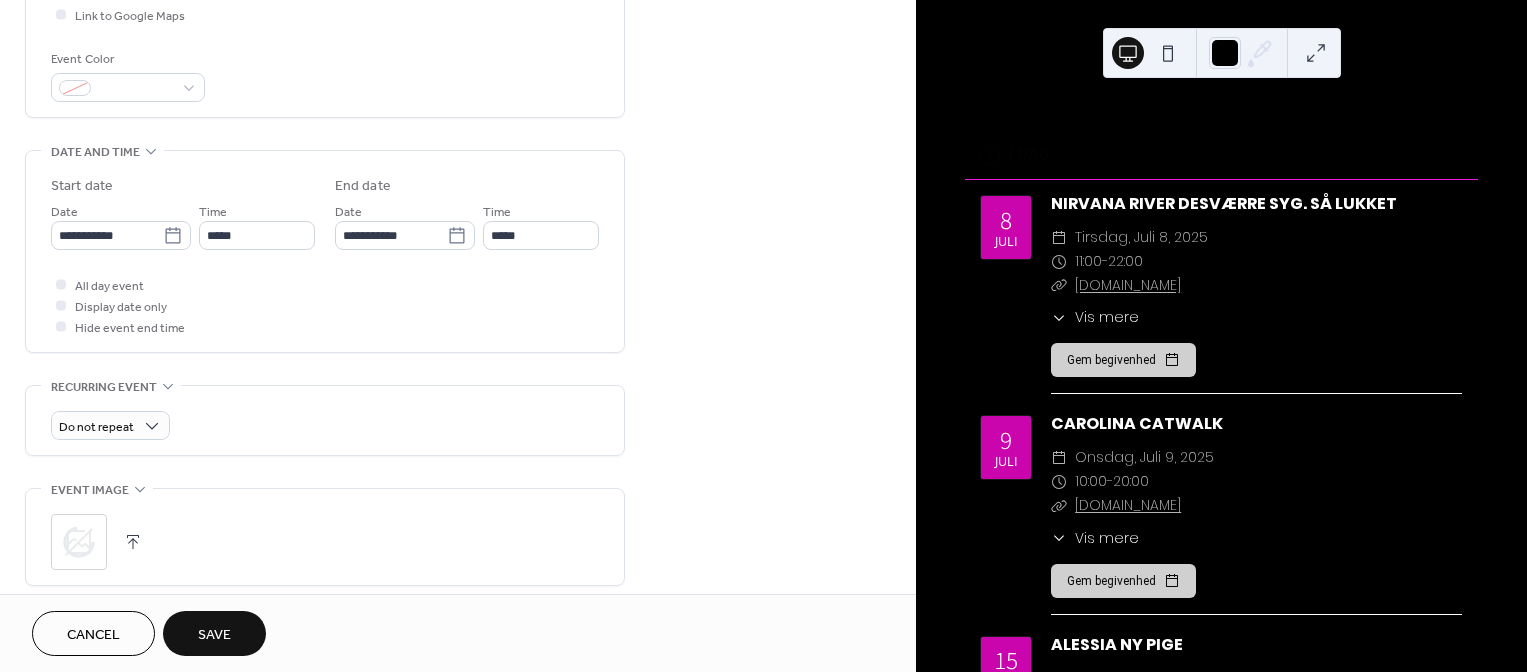 click 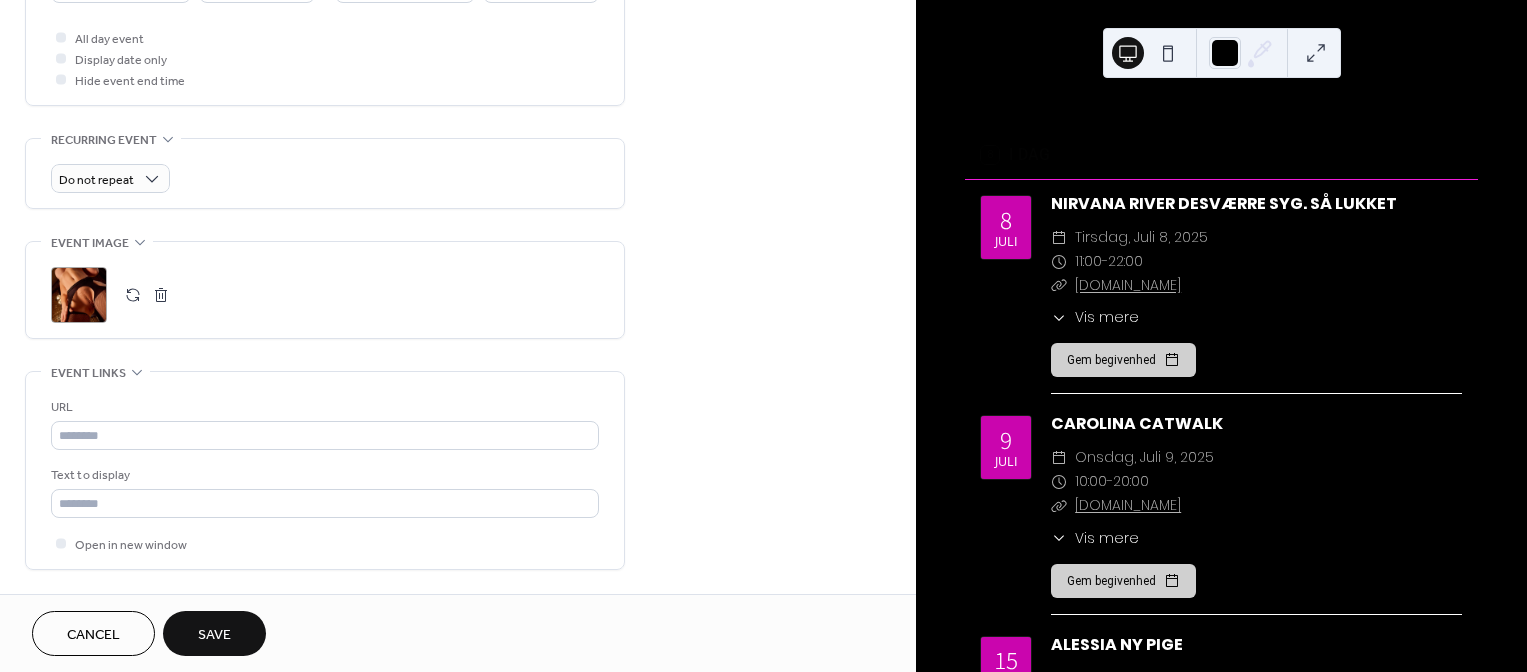 scroll, scrollTop: 750, scrollLeft: 0, axis: vertical 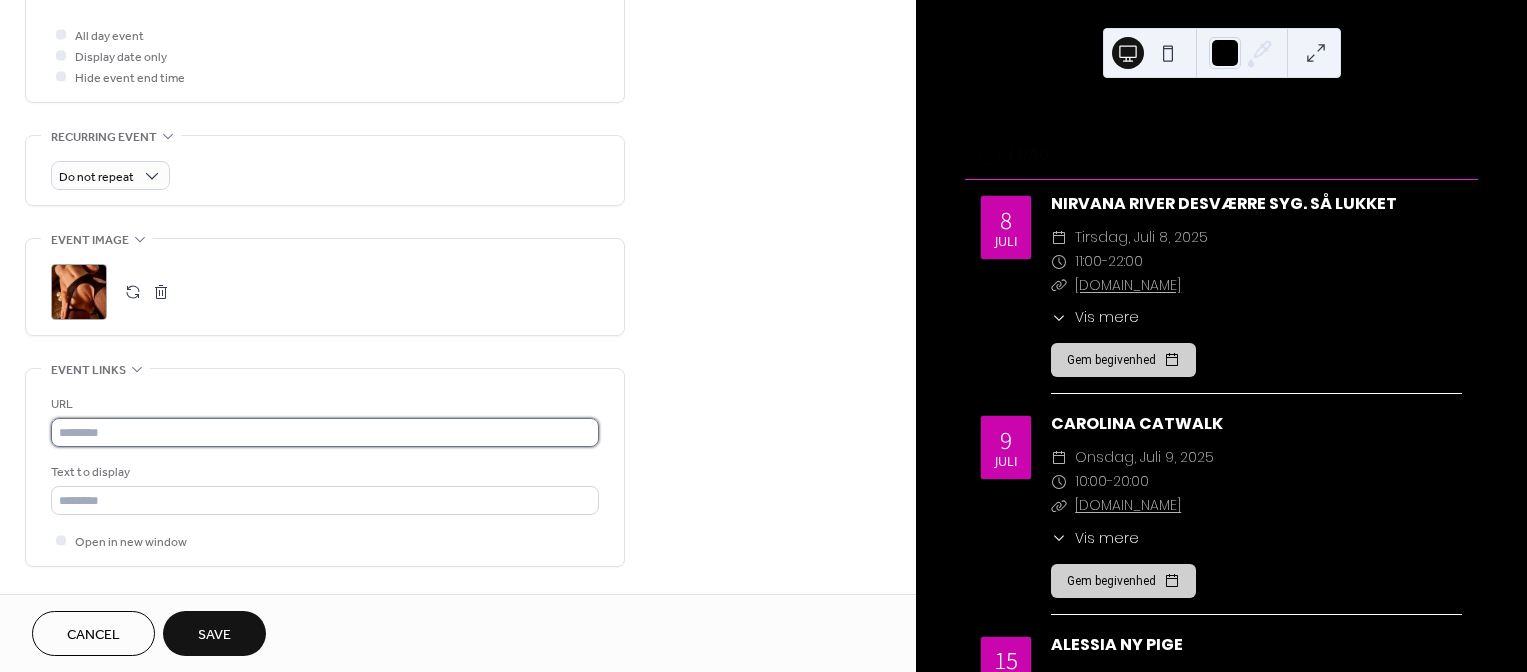 click at bounding box center [325, 432] 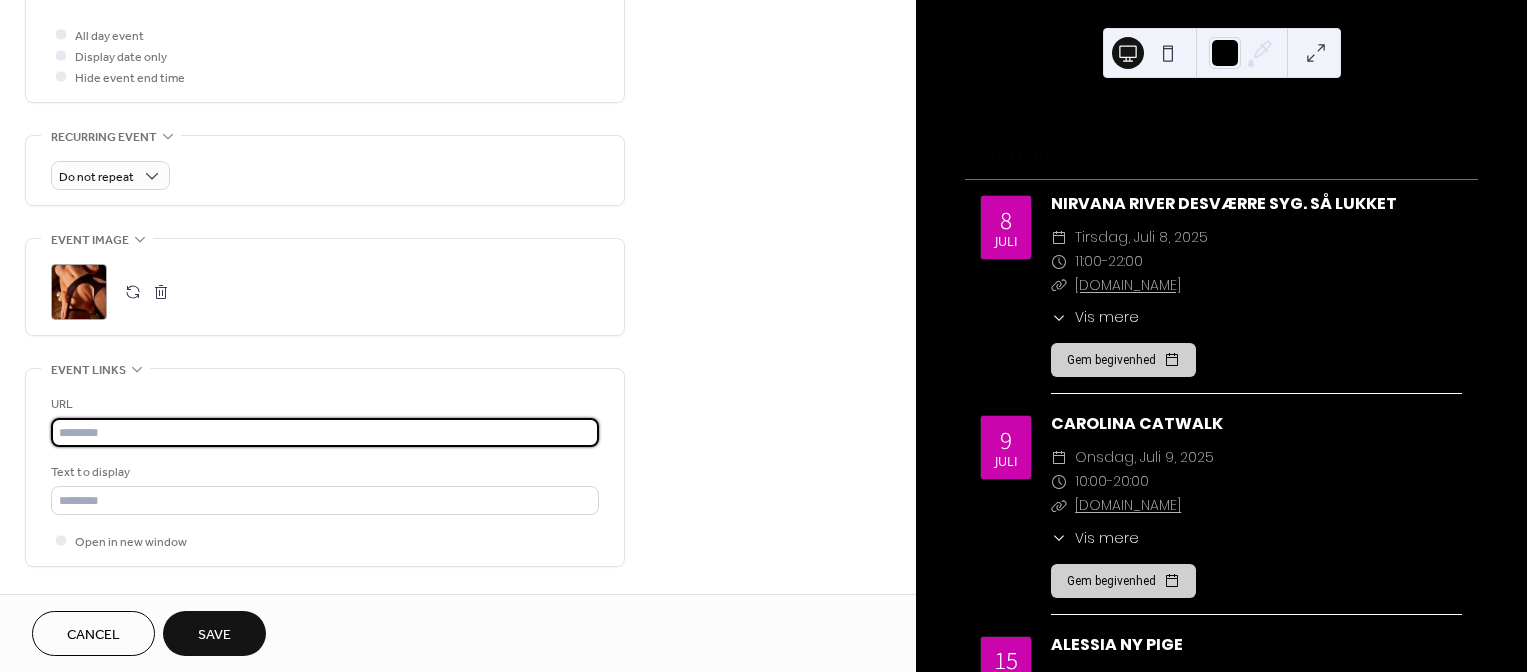 paste on "**********" 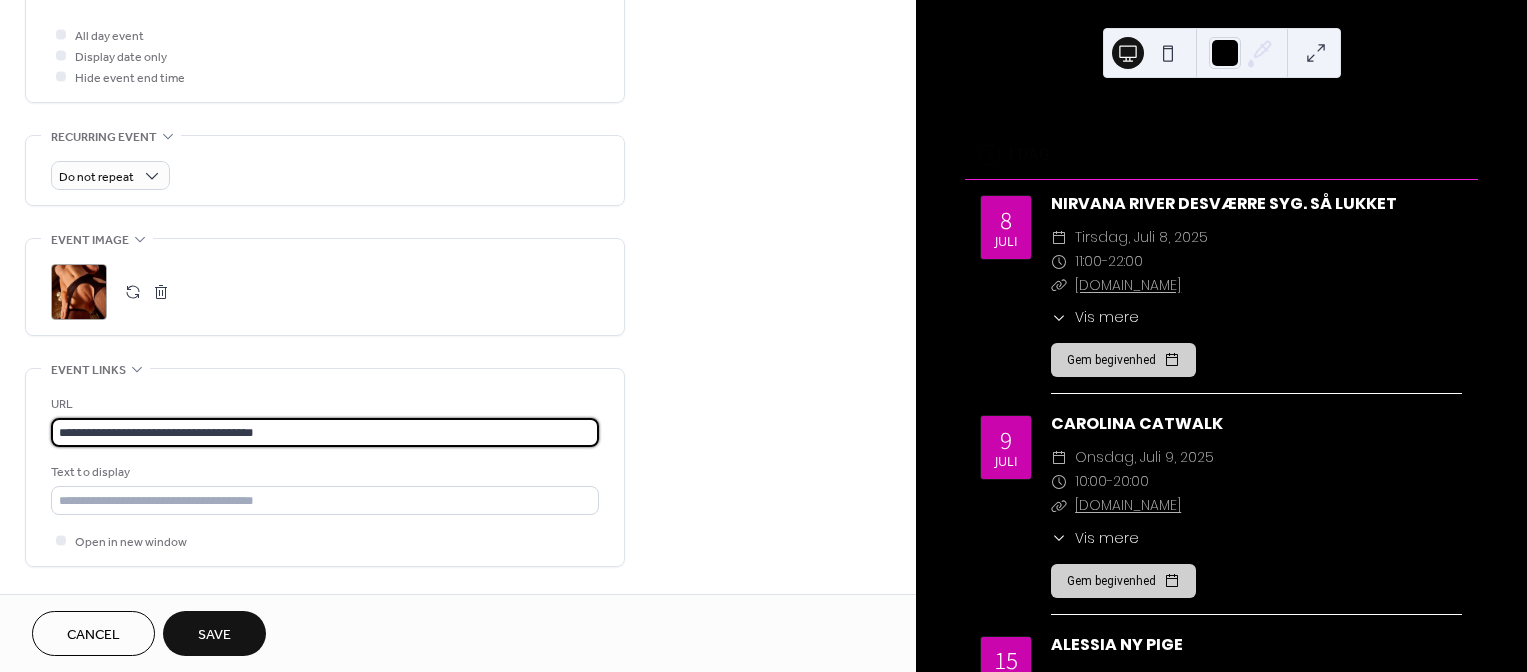 type on "**********" 